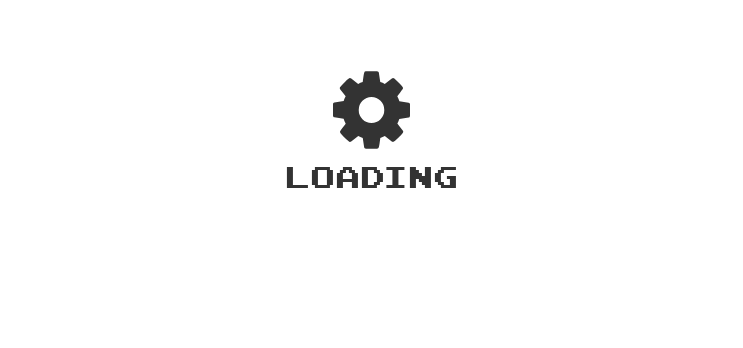 scroll, scrollTop: 0, scrollLeft: 0, axis: both 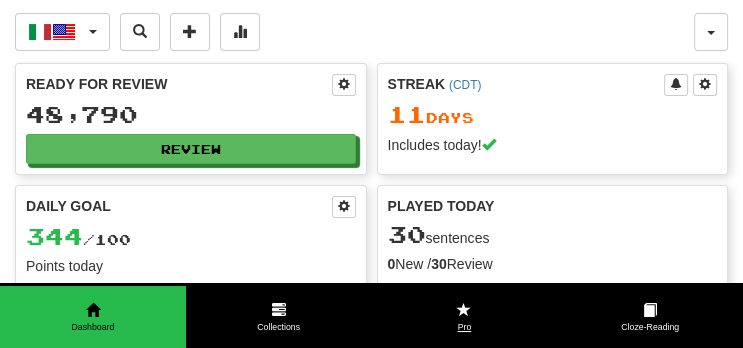 click on "Pro" at bounding box center (465, 327) 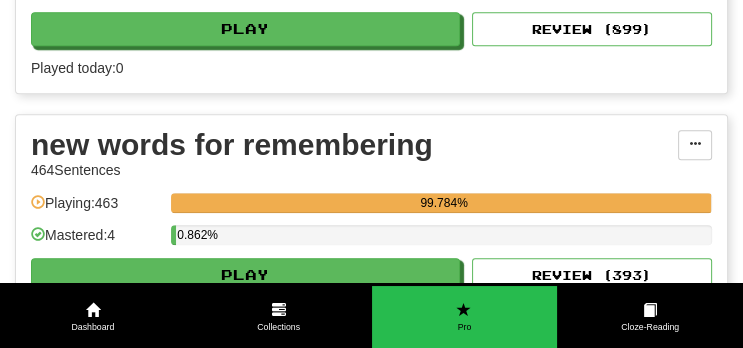 scroll, scrollTop: 6506, scrollLeft: 0, axis: vertical 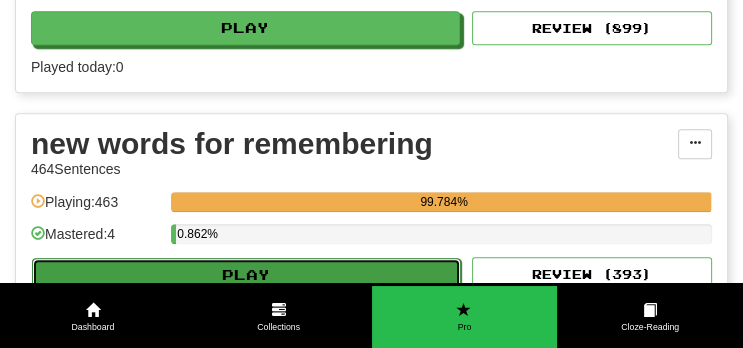 click on "Play" at bounding box center (246, 275) 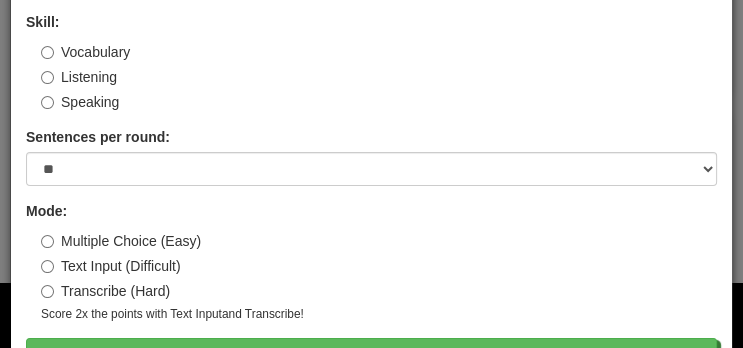 scroll, scrollTop: 89, scrollLeft: 0, axis: vertical 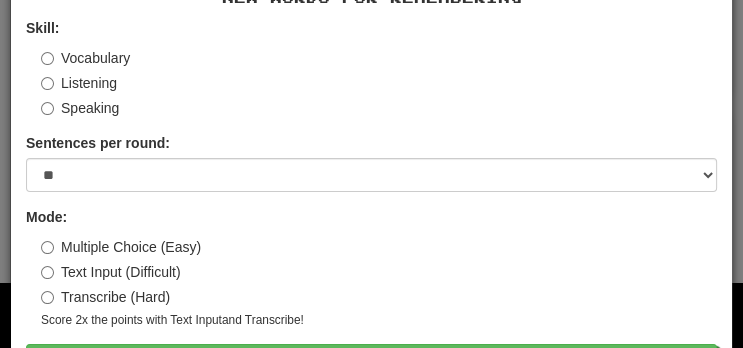 click on "Transcribe (Hard)" at bounding box center (379, 297) 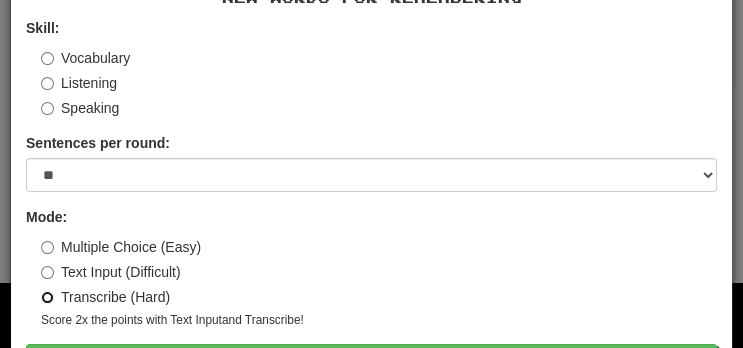 scroll, scrollTop: 143, scrollLeft: 0, axis: vertical 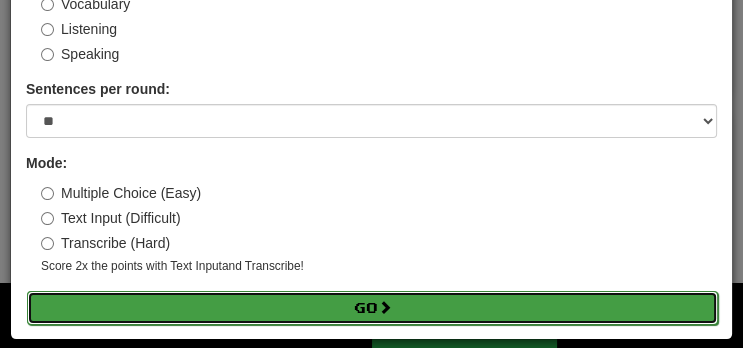 click on "Go" at bounding box center [372, 308] 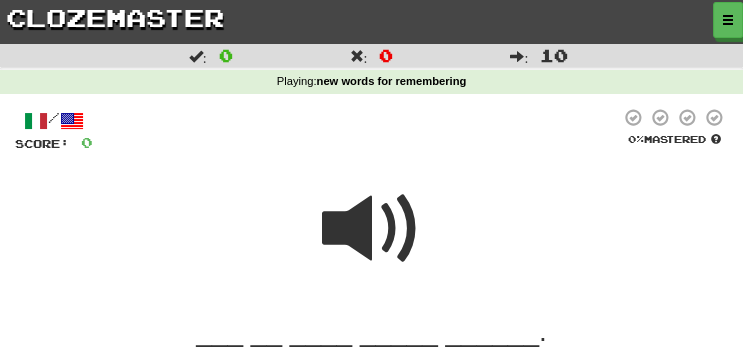 scroll, scrollTop: 211, scrollLeft: 0, axis: vertical 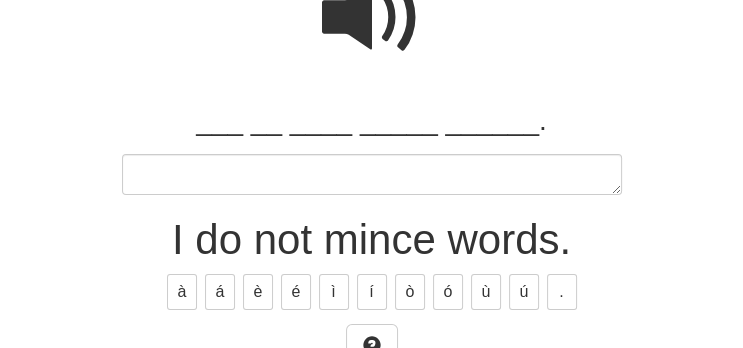 click on "I do not mince words." at bounding box center (371, 240) 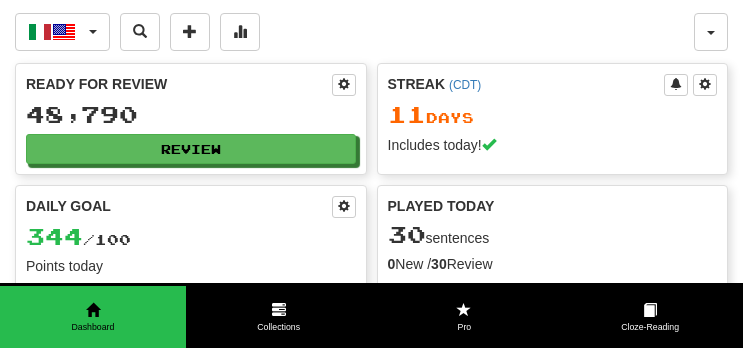 scroll, scrollTop: 0, scrollLeft: 0, axis: both 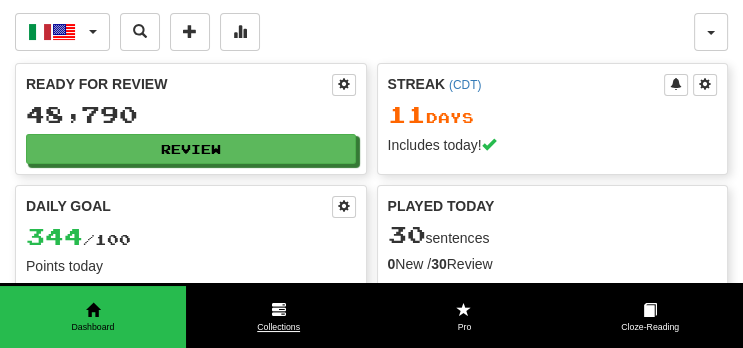 click on "Collections" at bounding box center [279, 327] 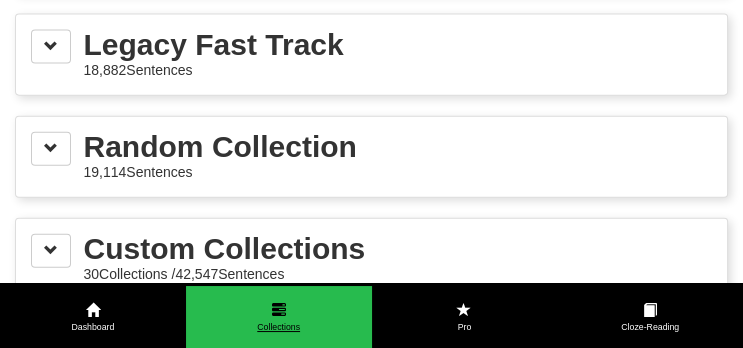 scroll, scrollTop: 3154, scrollLeft: 0, axis: vertical 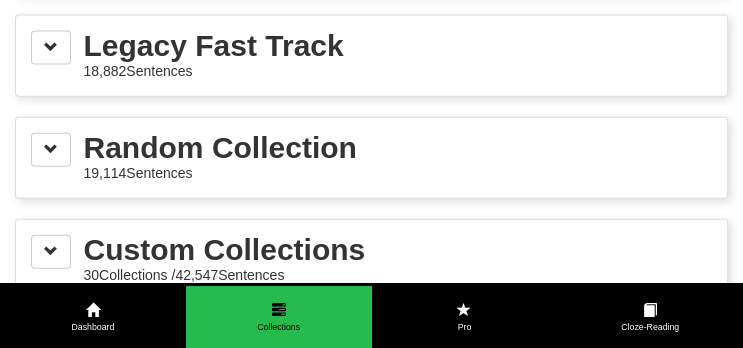 click on "Custom Collections 30  Collections /  42,547  Sentences" at bounding box center (371, 260) 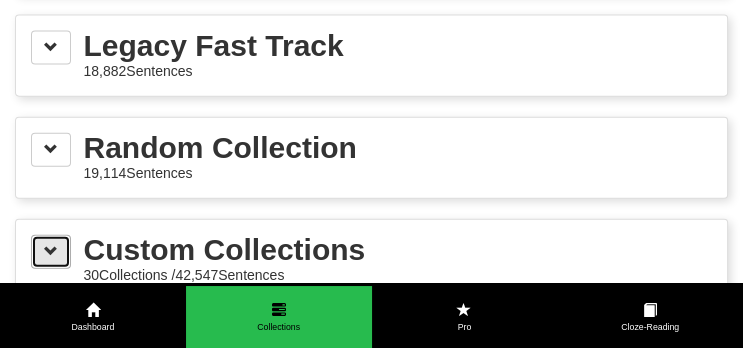 click at bounding box center (51, 251) 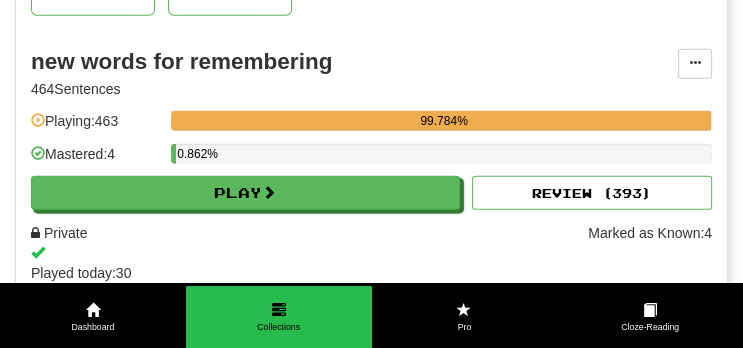 scroll, scrollTop: 3514, scrollLeft: 0, axis: vertical 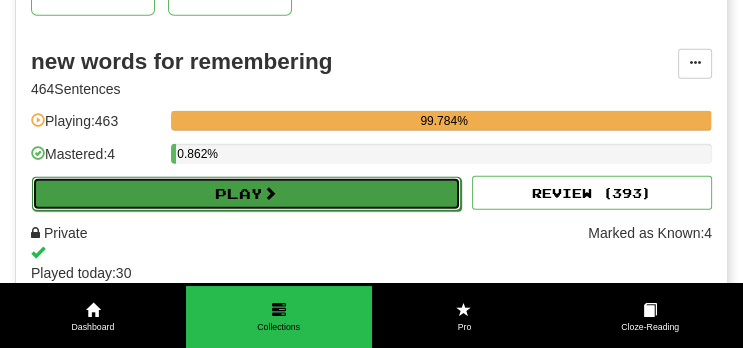 click on "Play" at bounding box center [246, 194] 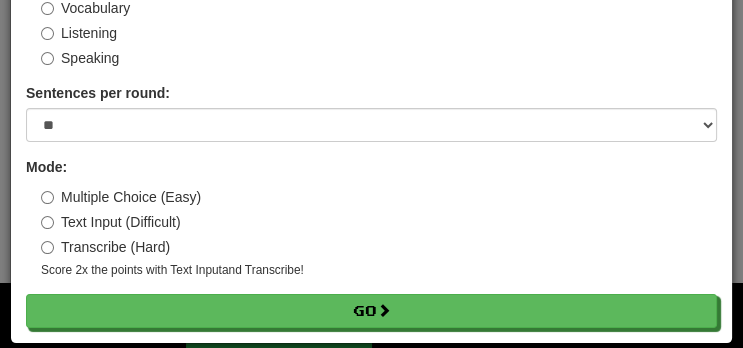 scroll, scrollTop: 143, scrollLeft: 0, axis: vertical 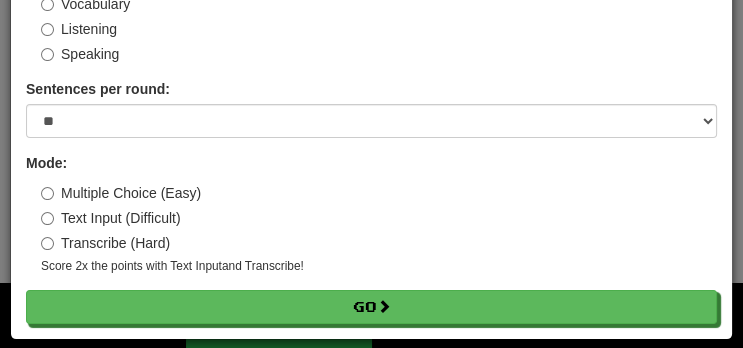click on "Transcribe (Hard)" at bounding box center [105, 243] 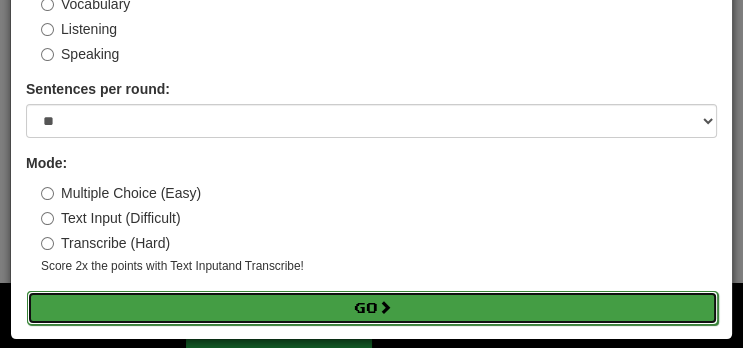 click on "Go" at bounding box center [372, 308] 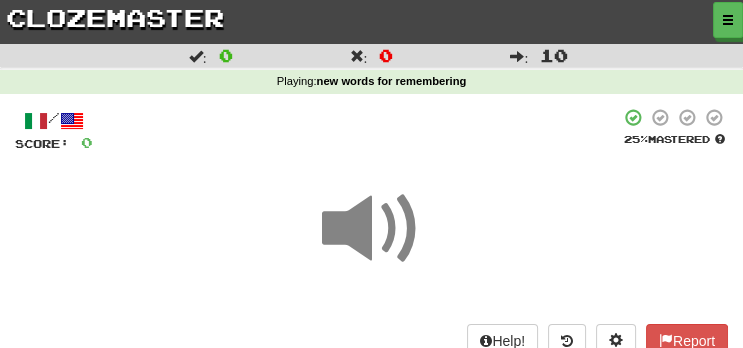 scroll, scrollTop: 211, scrollLeft: 0, axis: vertical 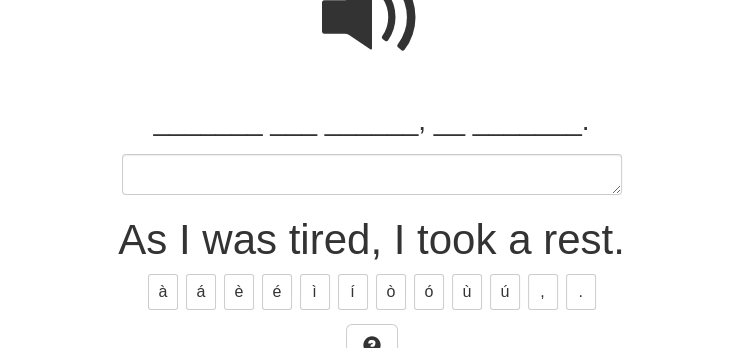type on "*" 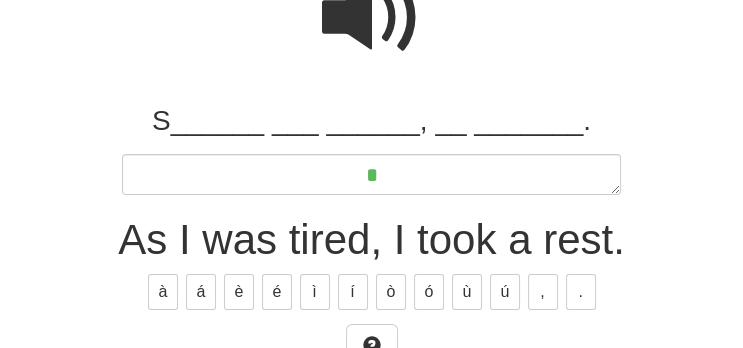 type on "*" 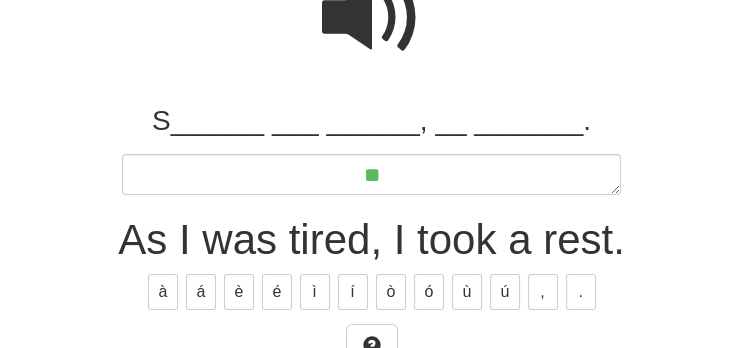 type on "*" 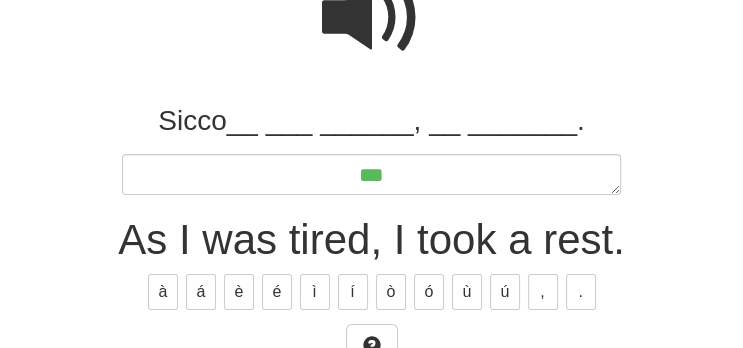 type on "*" 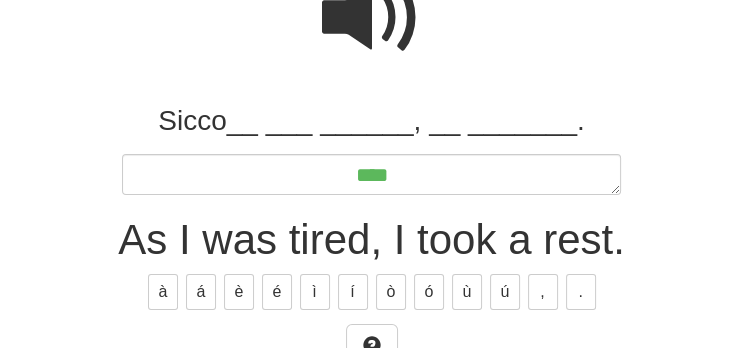type on "*" 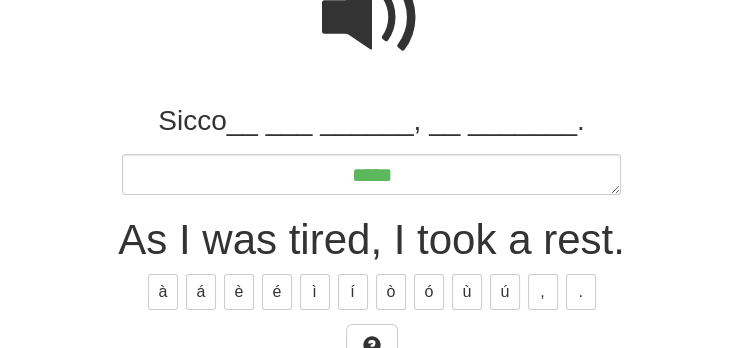 type on "*" 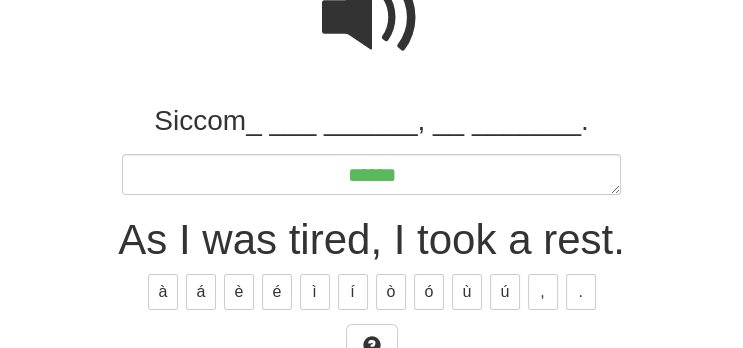 type on "*******" 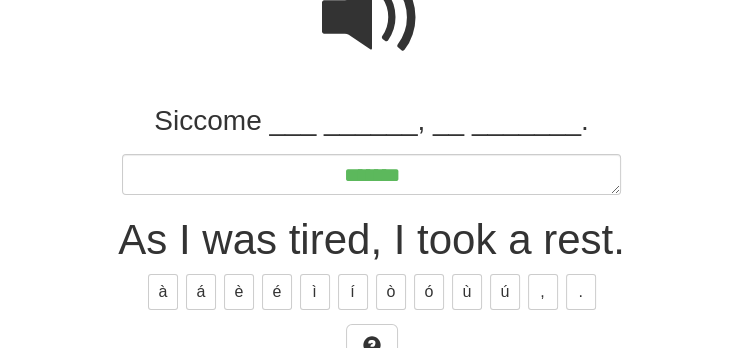 type on "*" 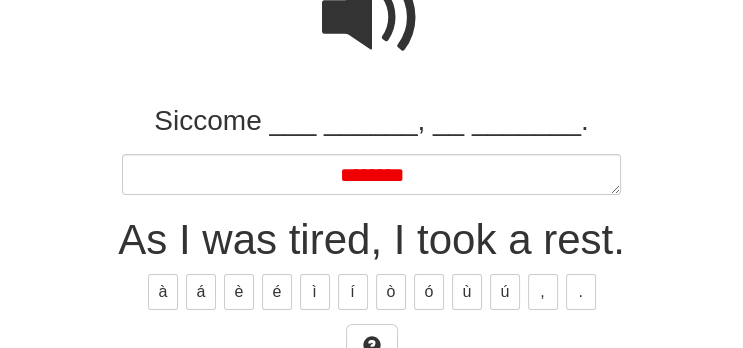 type on "*" 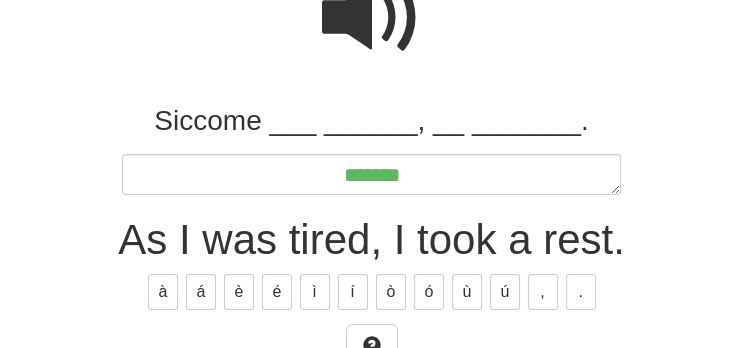 type on "*" 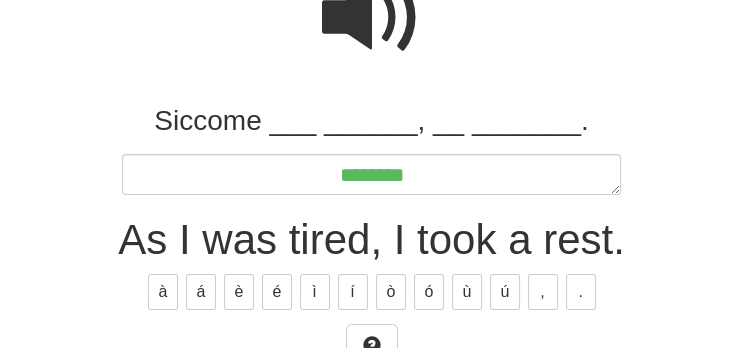 type on "*" 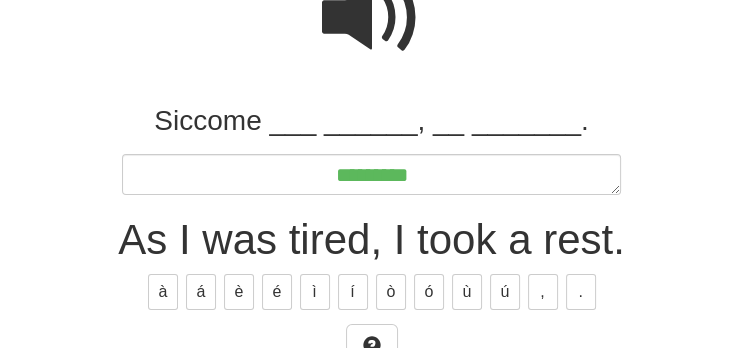type on "*" 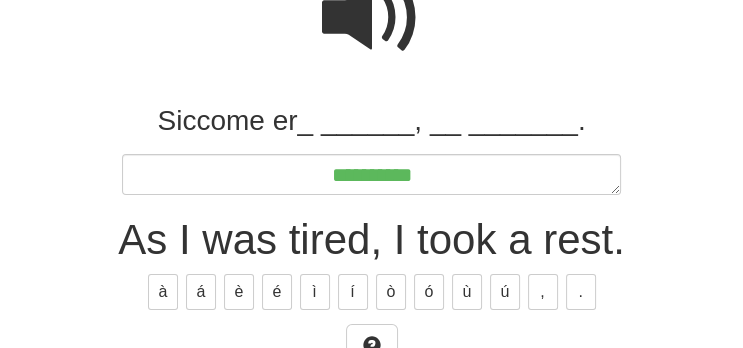 type on "*" 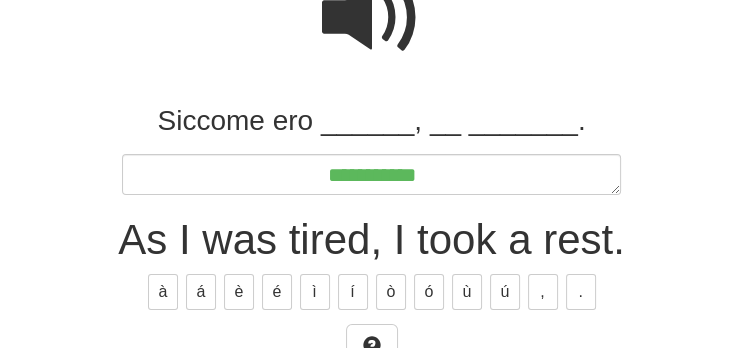 type on "**********" 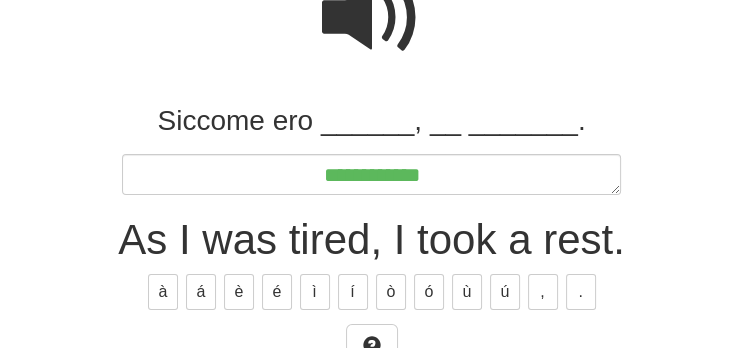type on "*" 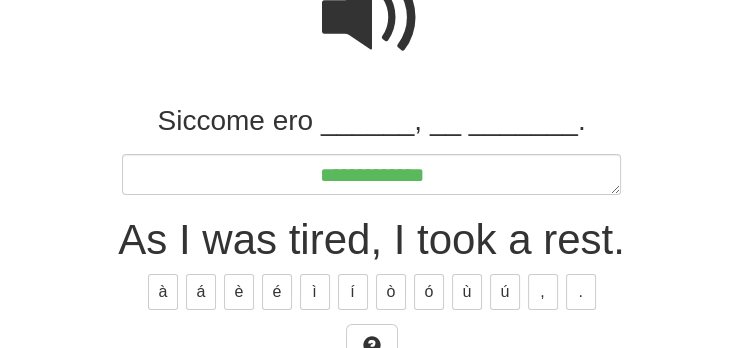 type on "*" 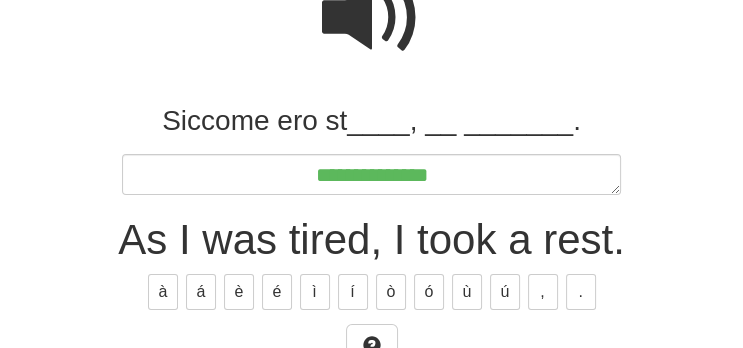 type on "*" 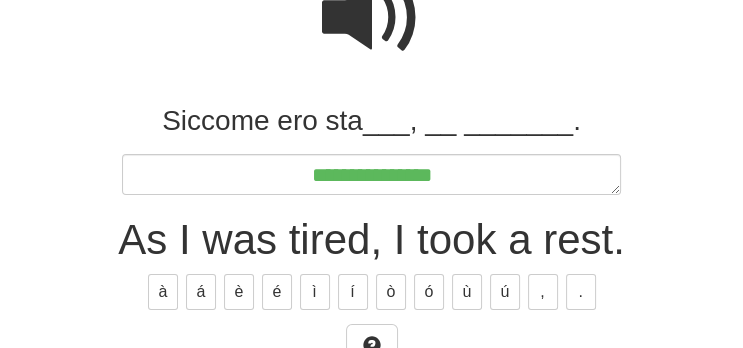 type on "*" 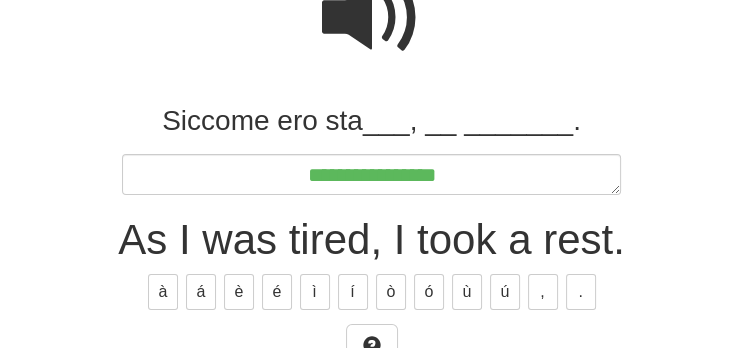 type on "*" 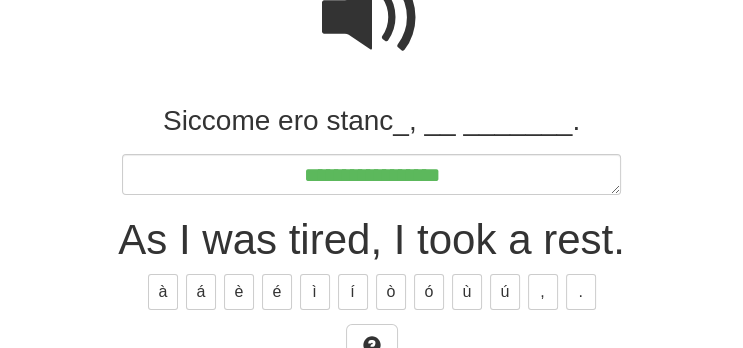 type on "**********" 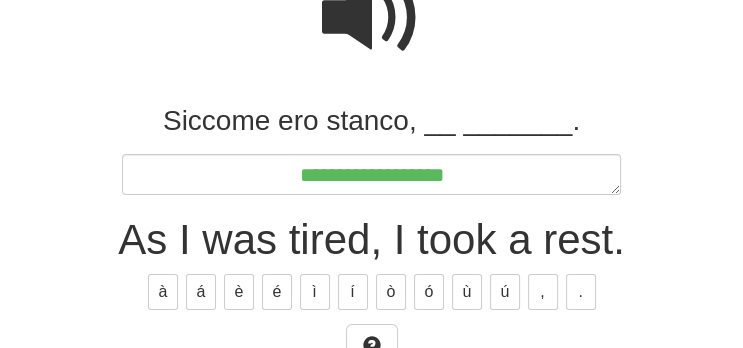 type on "*" 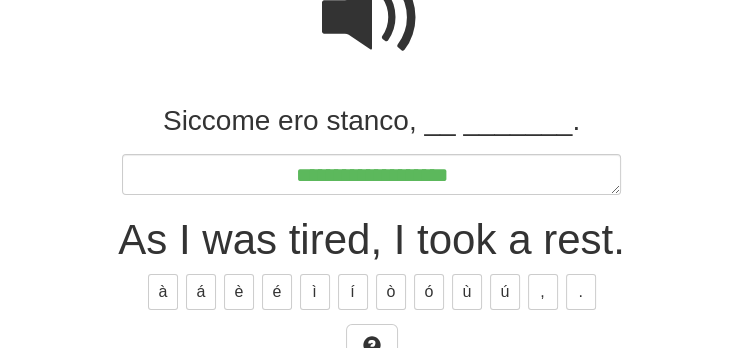 type on "*" 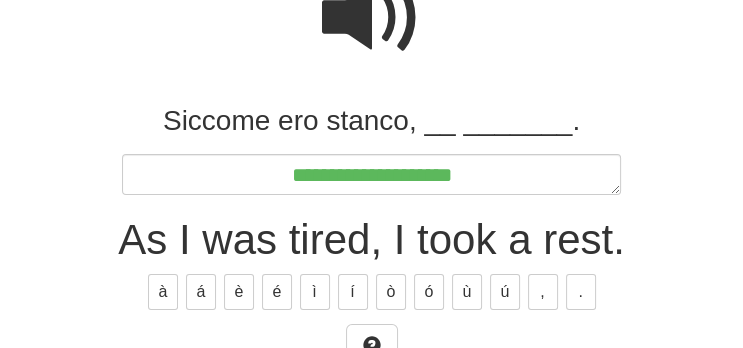 type on "*" 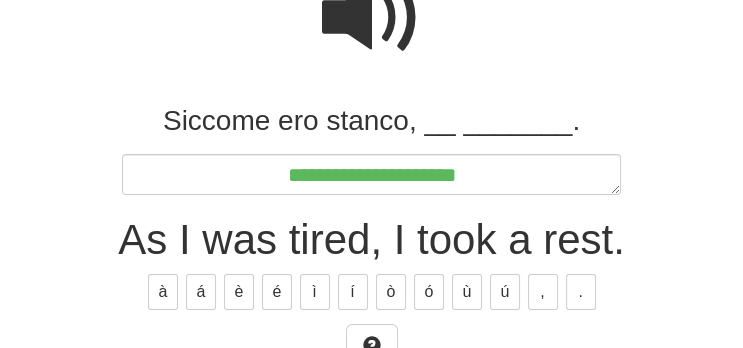 type on "*" 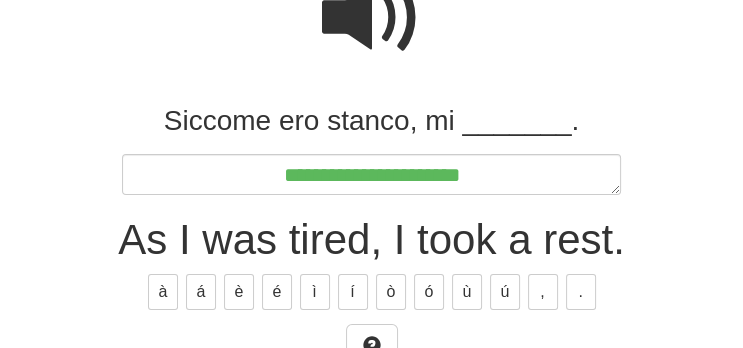 type on "*" 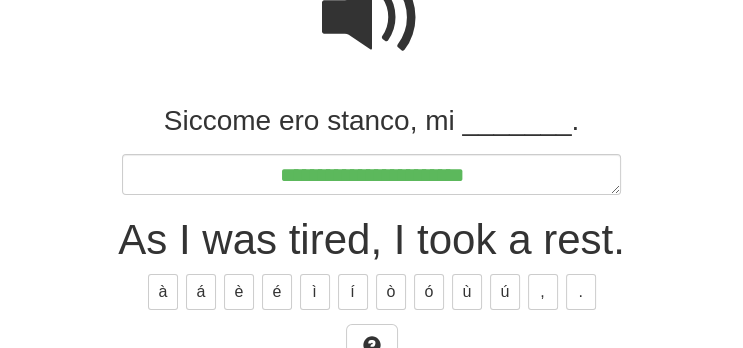 type on "*" 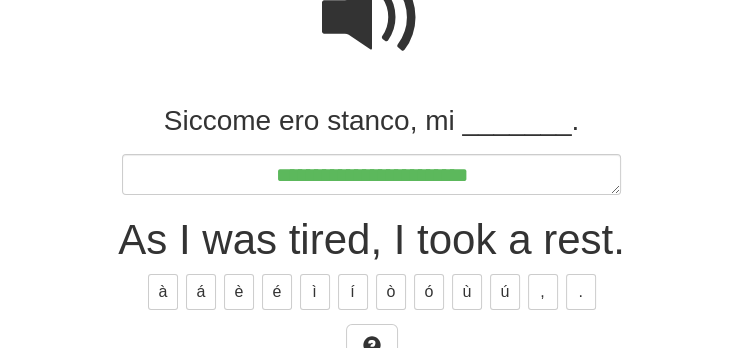 type on "*" 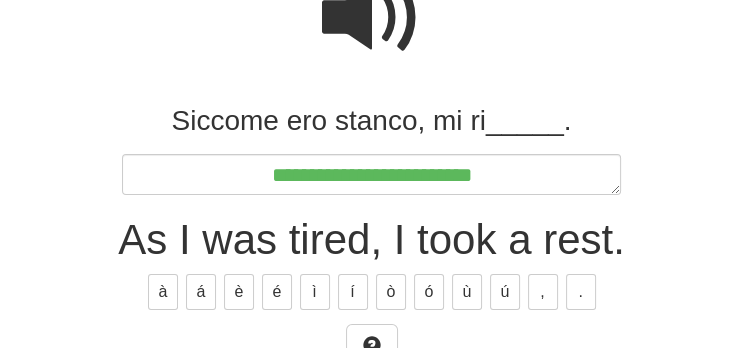type on "*" 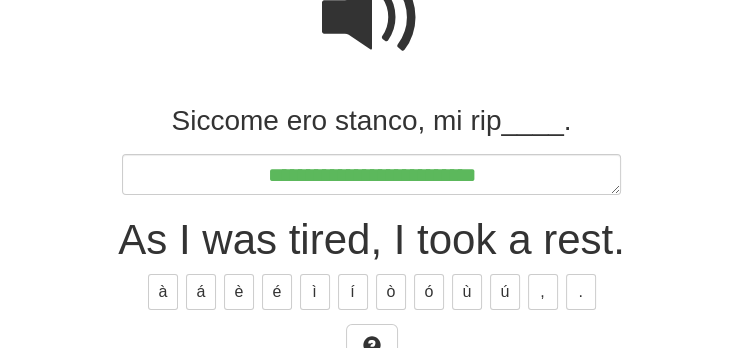 type on "*" 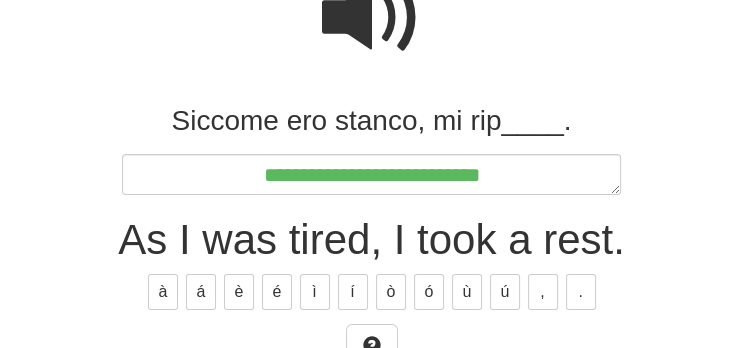 type on "**********" 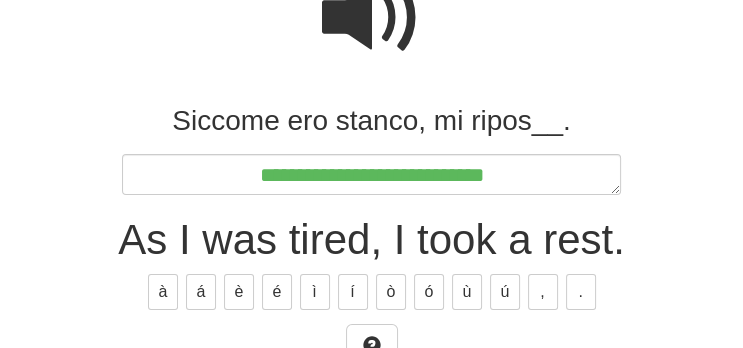 type on "*" 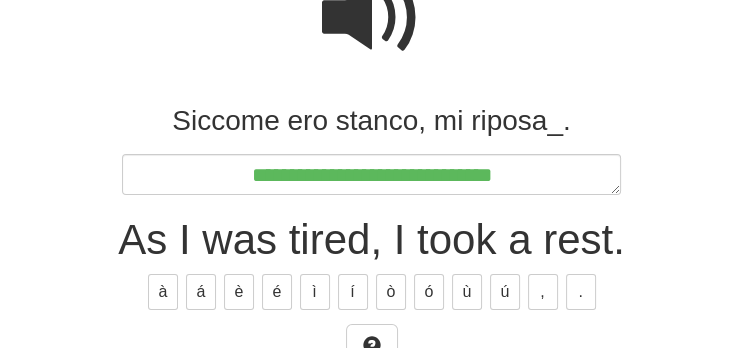 type on "*" 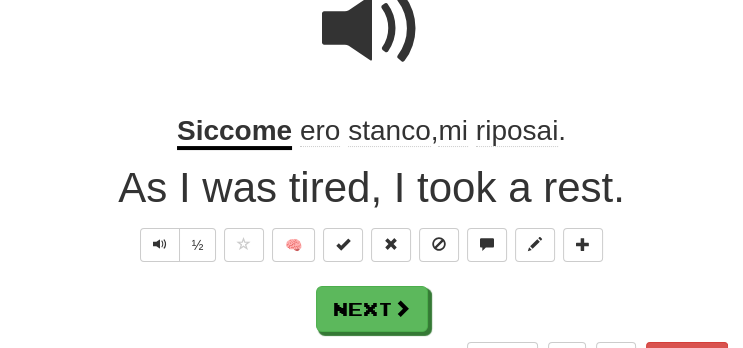 scroll, scrollTop: 222, scrollLeft: 0, axis: vertical 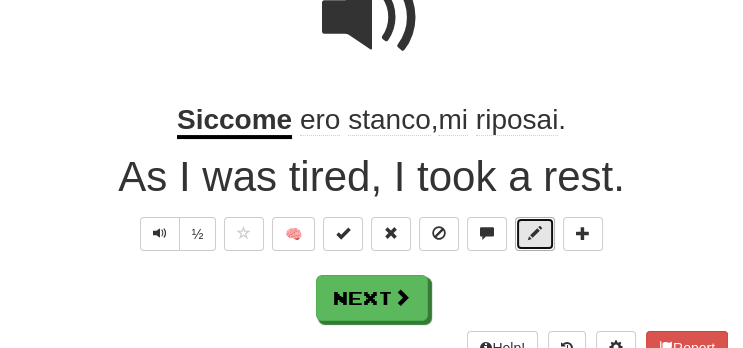 click at bounding box center (535, 233) 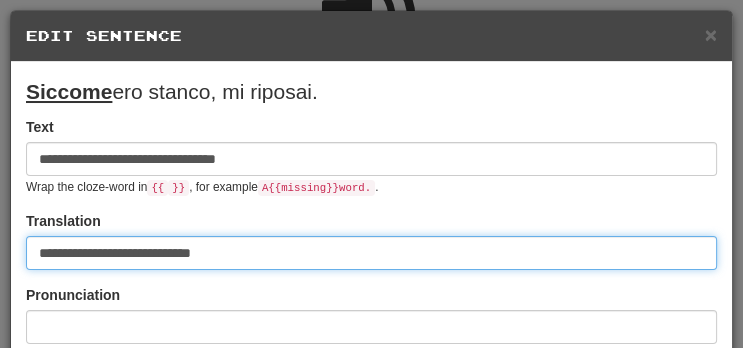 click on "**********" at bounding box center [371, 253] 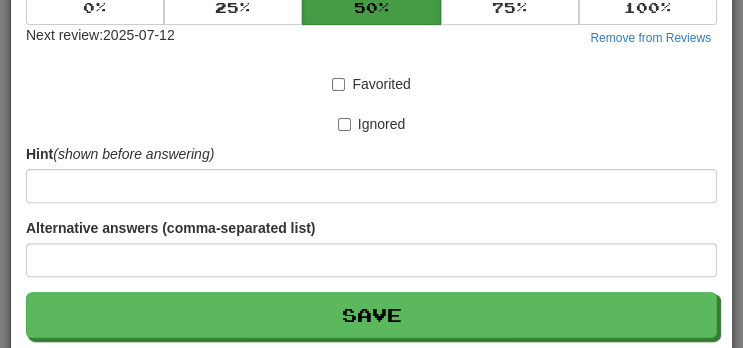 scroll, scrollTop: 476, scrollLeft: 0, axis: vertical 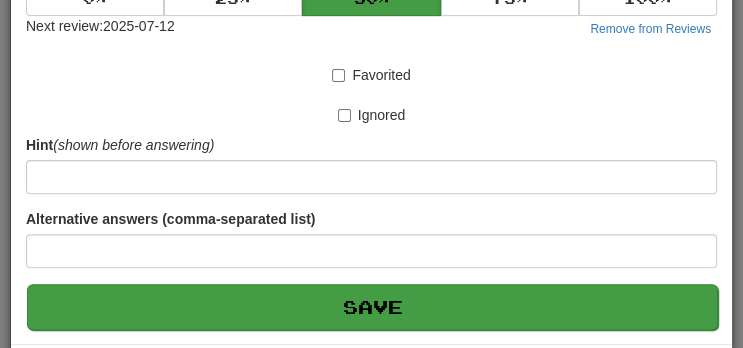 type on "**********" 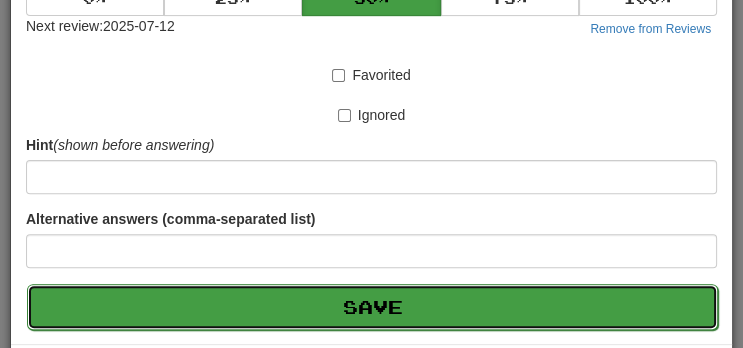 click on "Save" at bounding box center (372, 307) 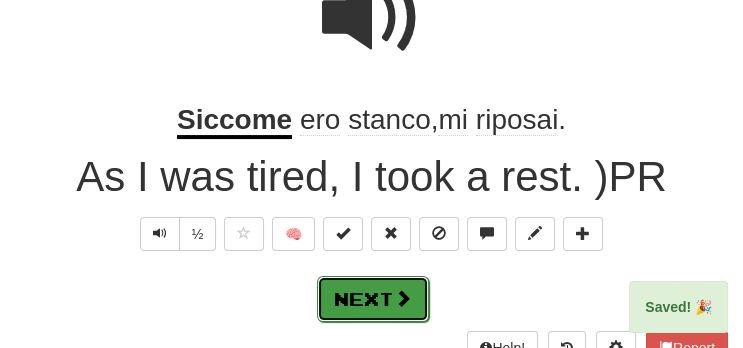 click at bounding box center (403, 298) 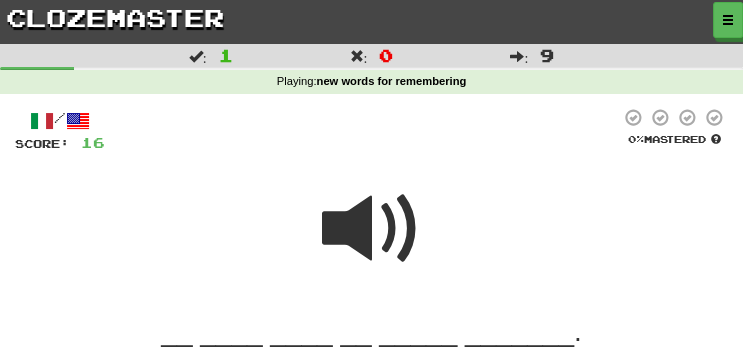 scroll, scrollTop: 211, scrollLeft: 0, axis: vertical 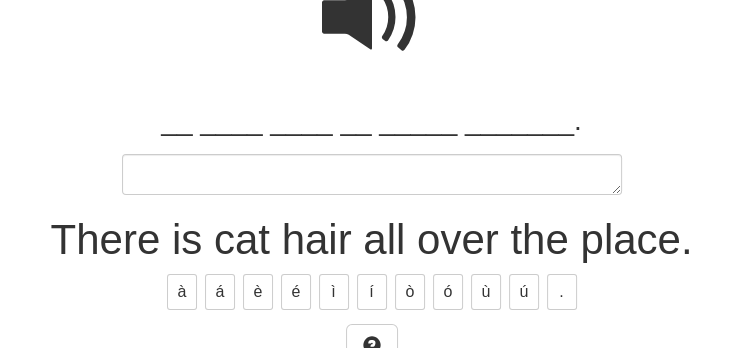 type on "*" 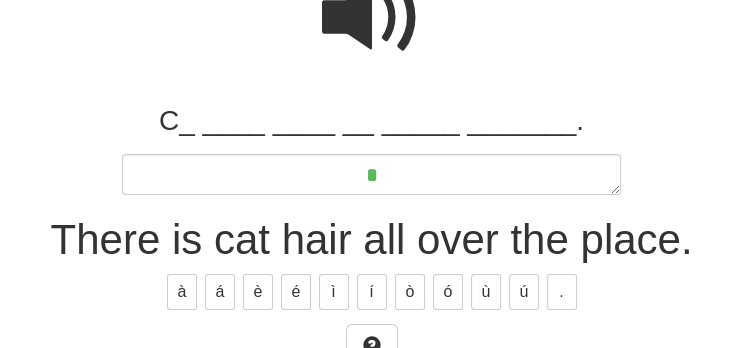 type on "*" 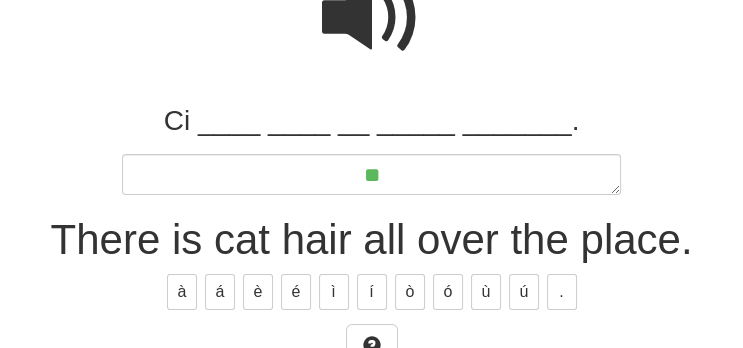 type on "*" 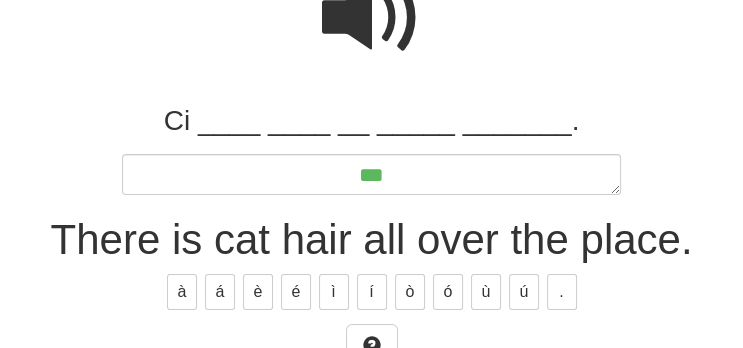 type on "*" 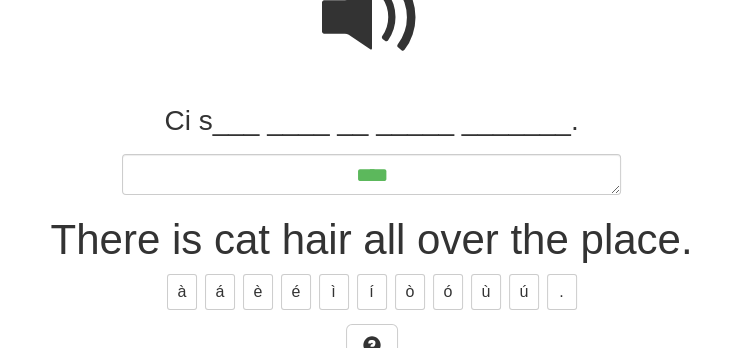 type on "*" 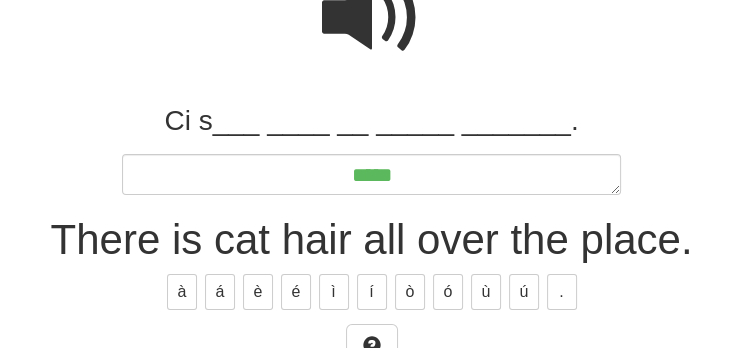 type on "*" 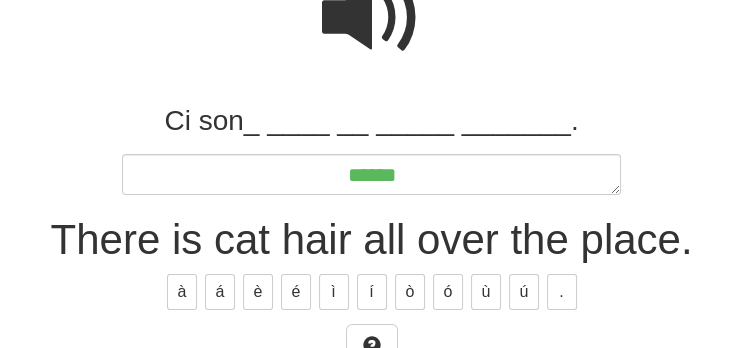 type on "*******" 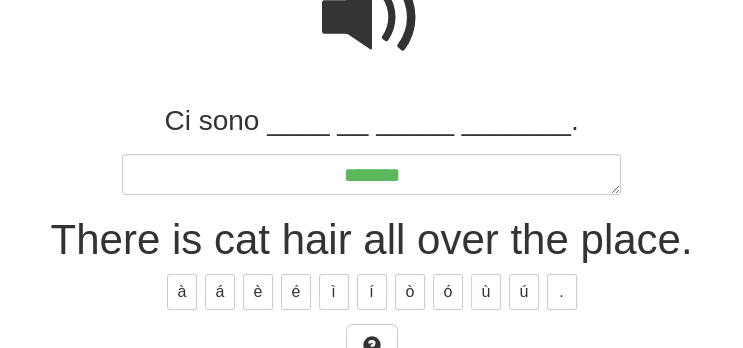 type on "*" 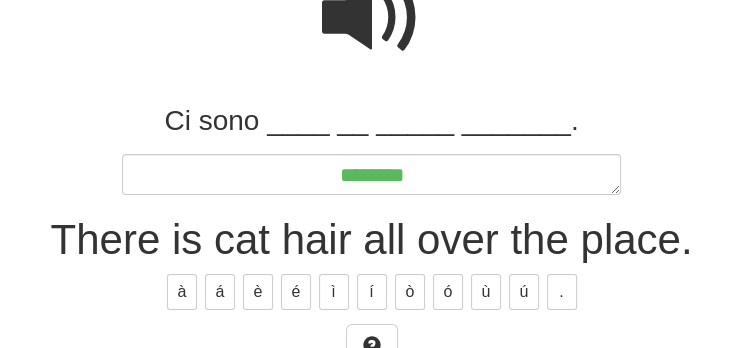 type on "*" 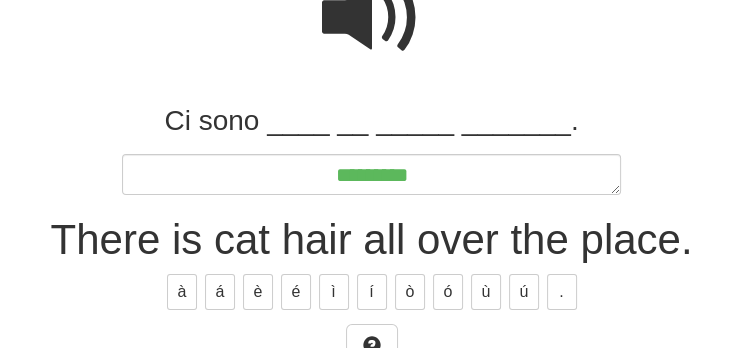 type on "*" 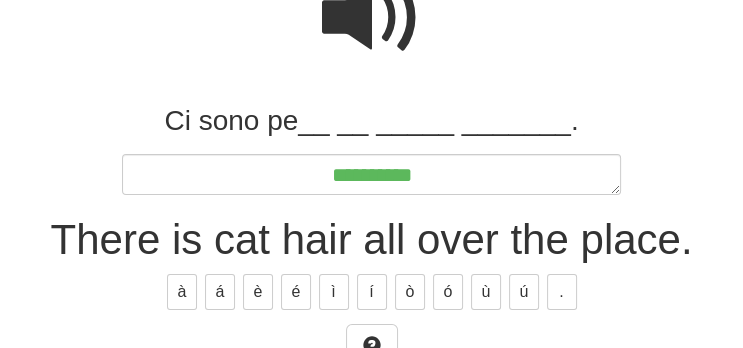 type on "*" 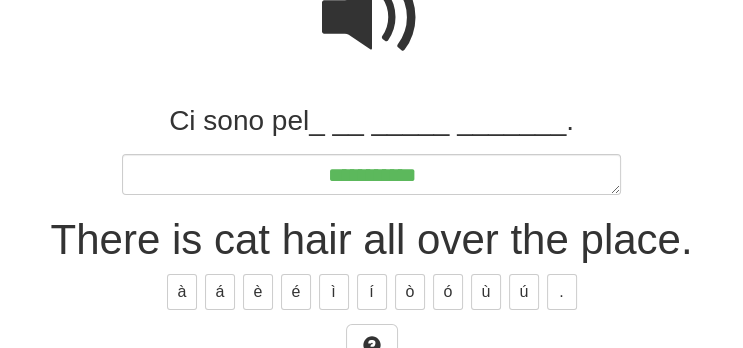 type on "*" 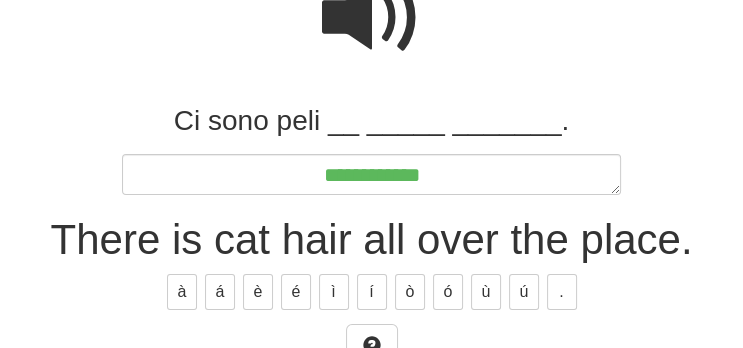 type on "*" 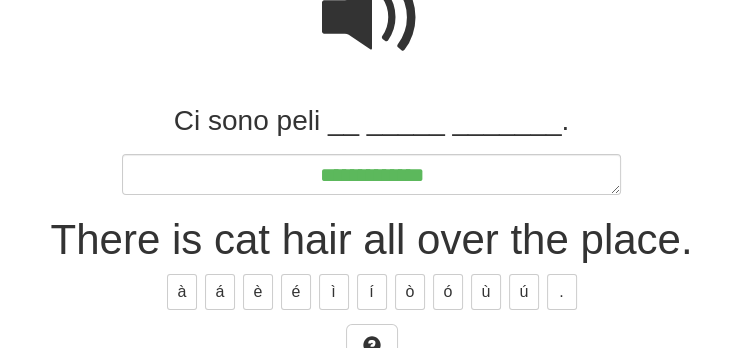 type on "*" 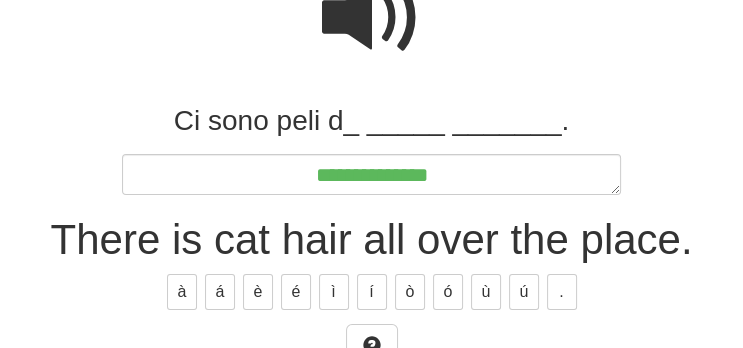type on "*" 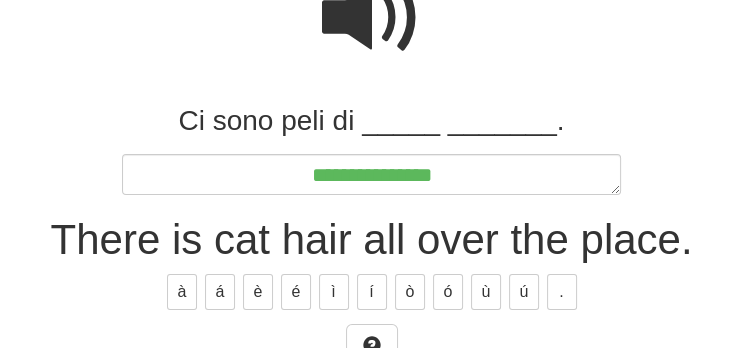 type on "*" 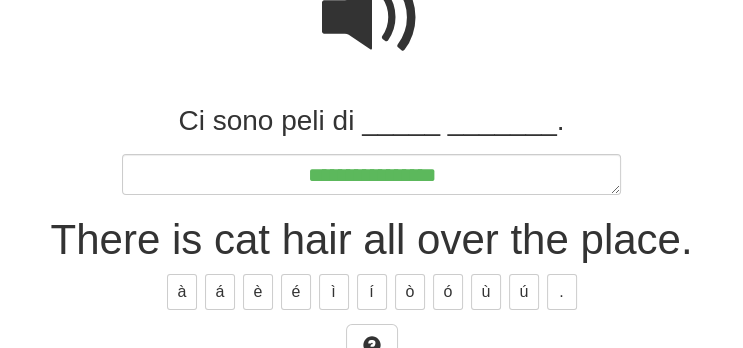 type on "*" 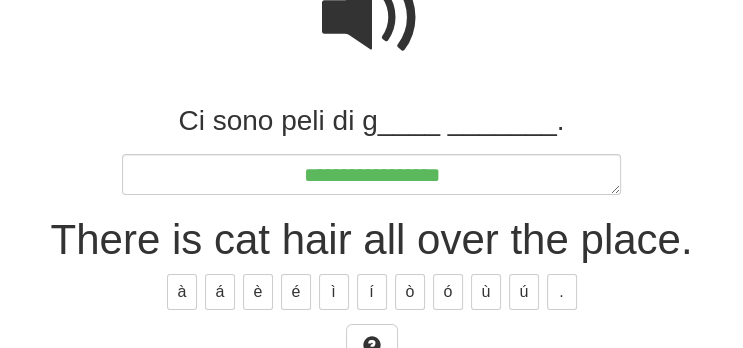 type on "*" 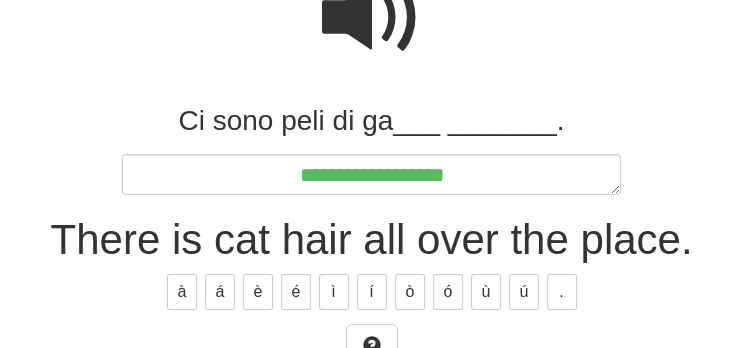 type on "*" 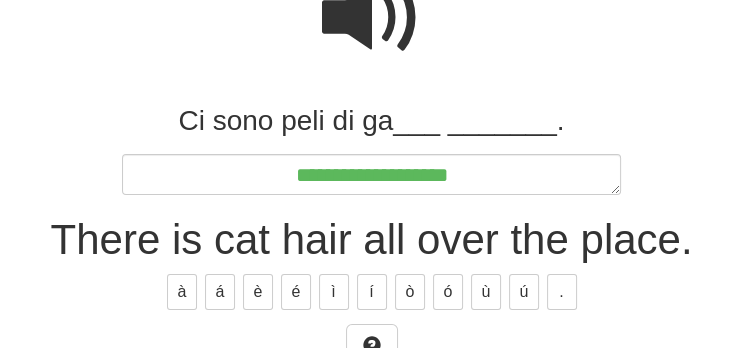 type on "*" 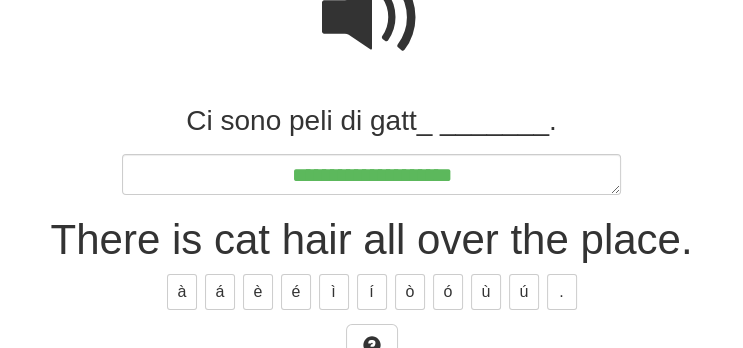 type on "**********" 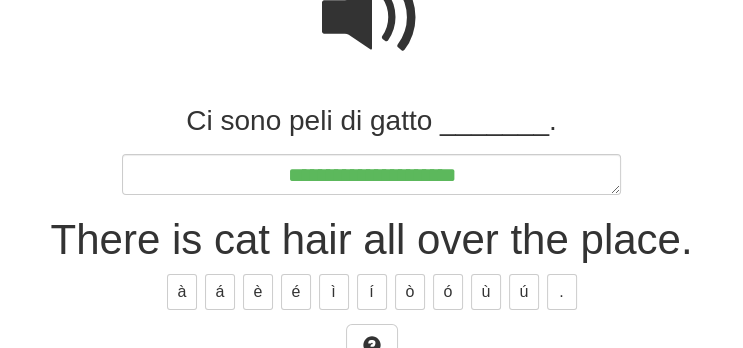 type on "*" 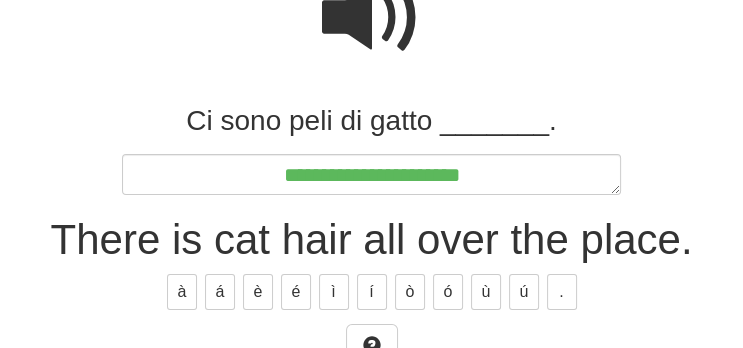 type on "**********" 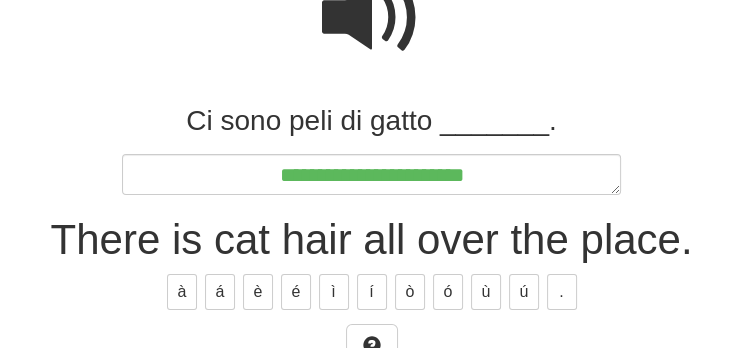type on "*" 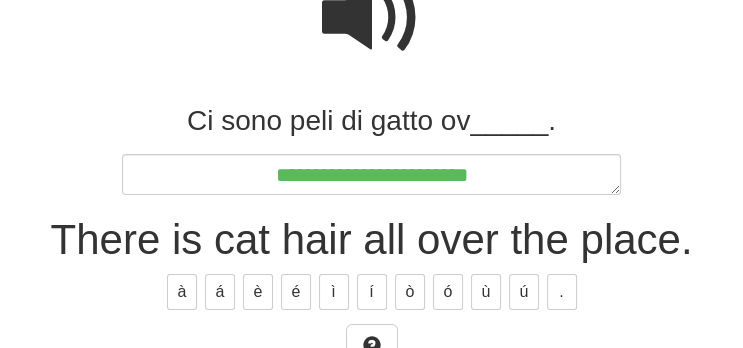 type on "*" 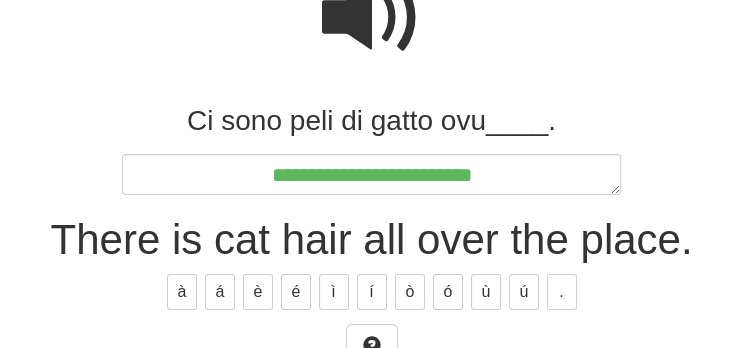 type on "*" 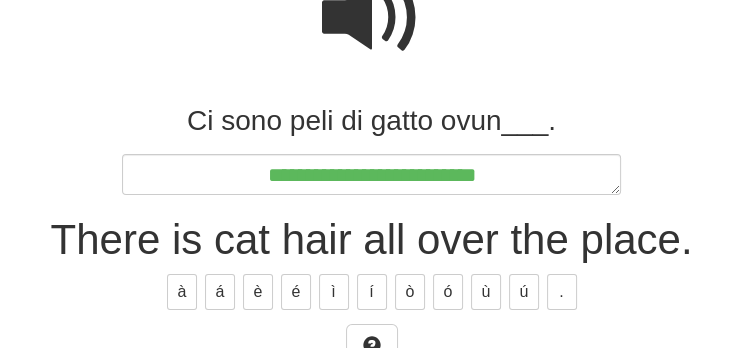 type on "*" 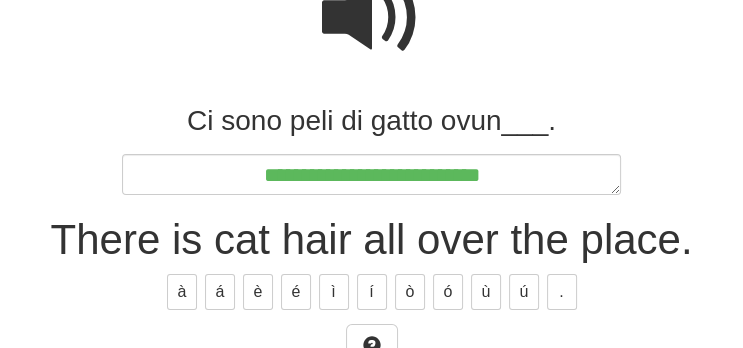 type on "**********" 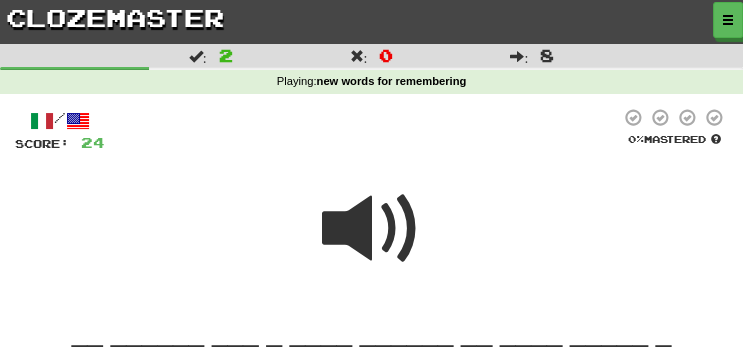 scroll, scrollTop: 247, scrollLeft: 0, axis: vertical 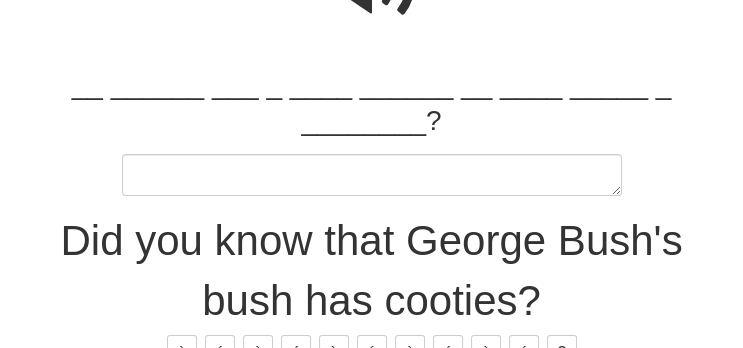 type on "*" 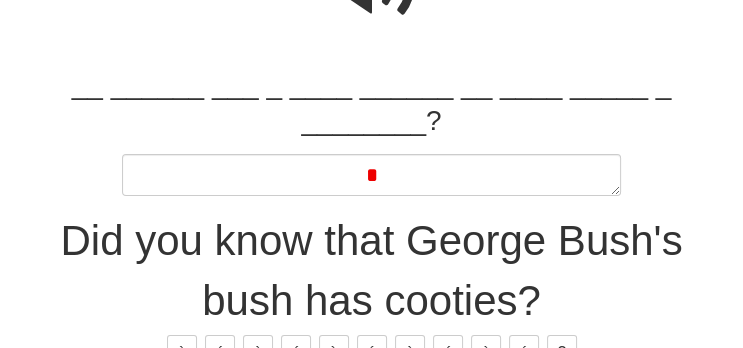 type 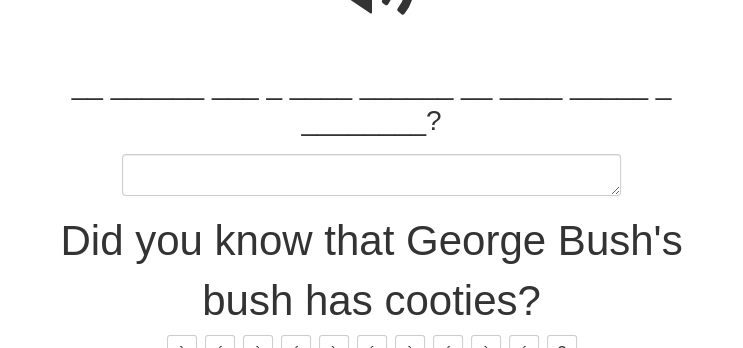 type on "*" 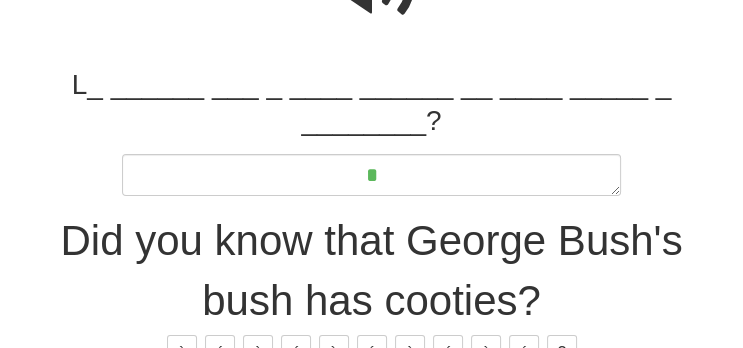 type on "*" 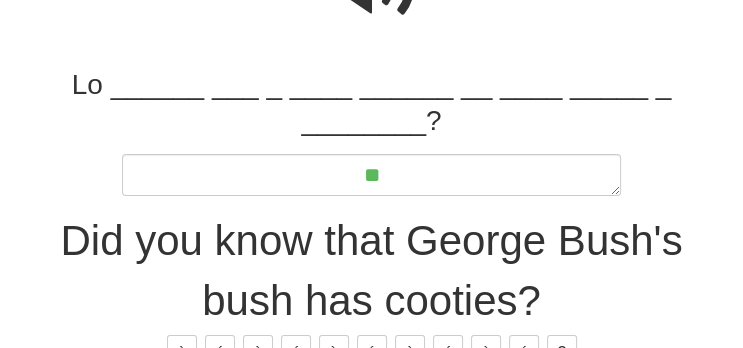 type on "*" 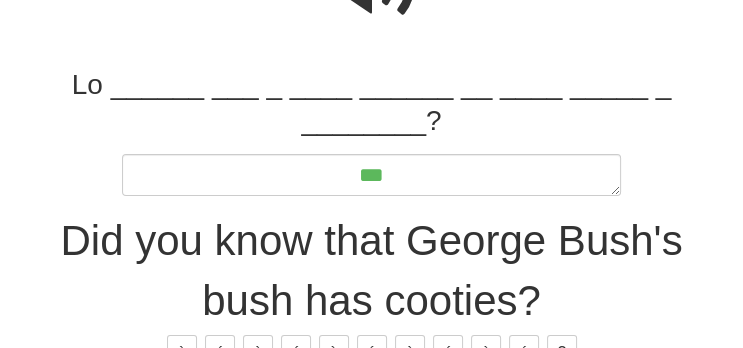 type on "*" 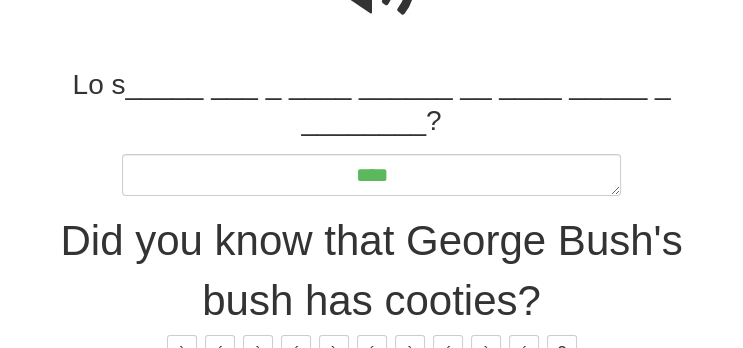 type on "*" 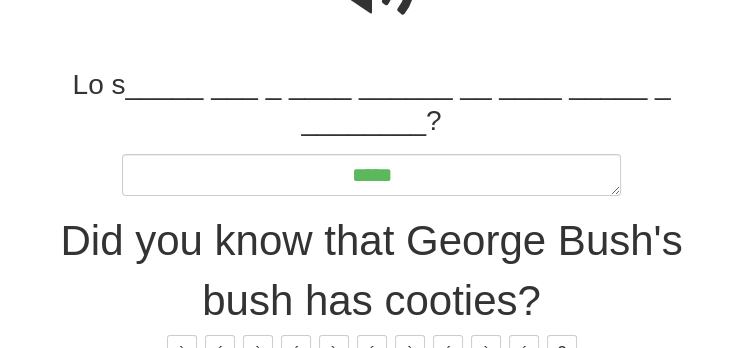 type on "*" 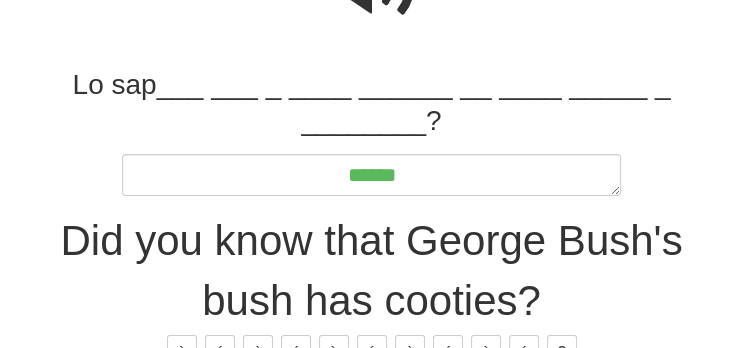 type on "*******" 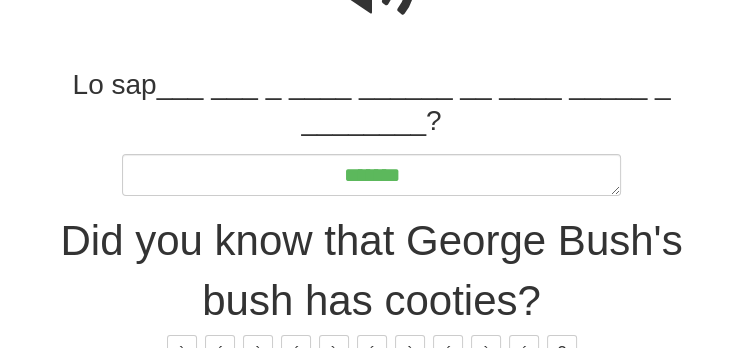 type on "*" 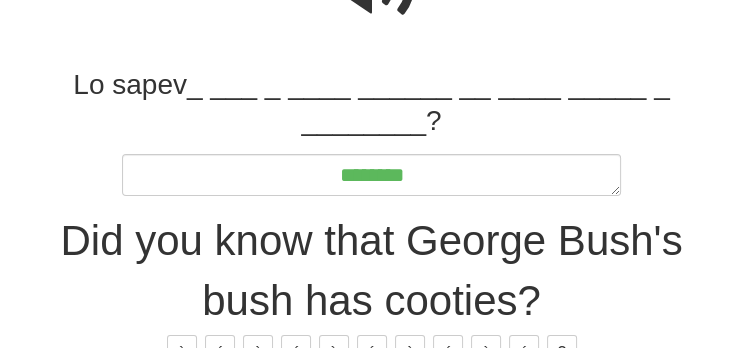 type on "*" 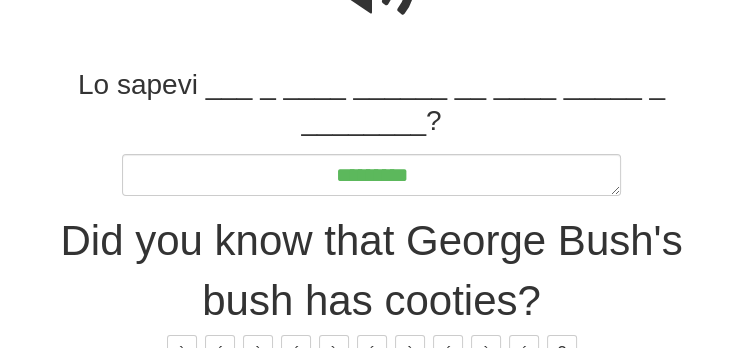 type on "*" 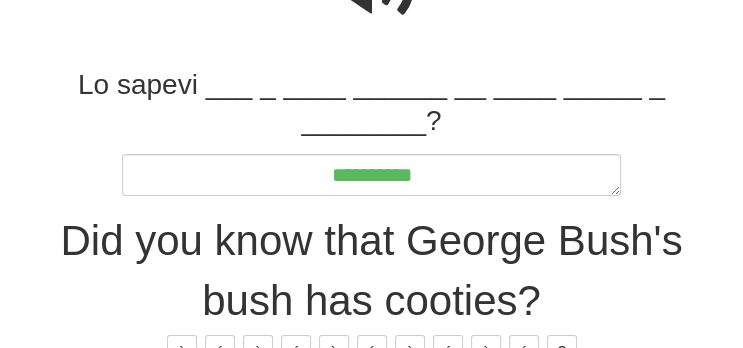 type on "*" 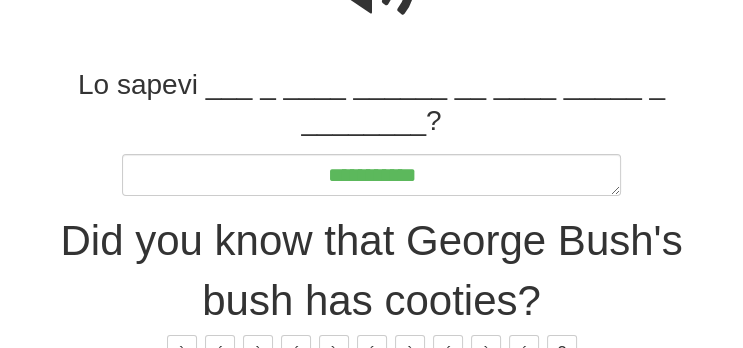 type on "*" 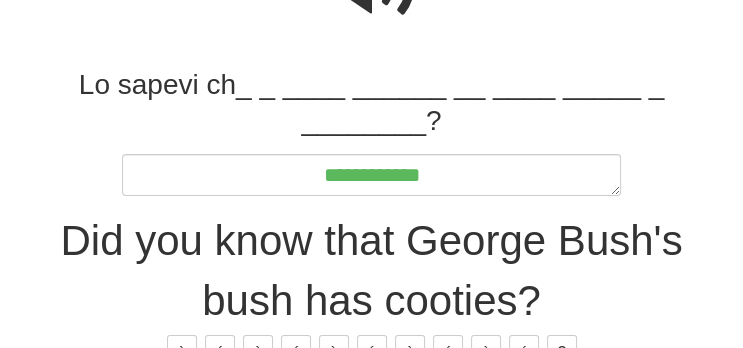 type on "*" 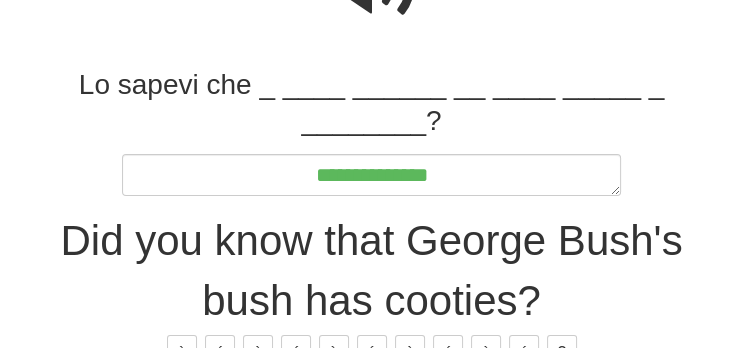 type on "**********" 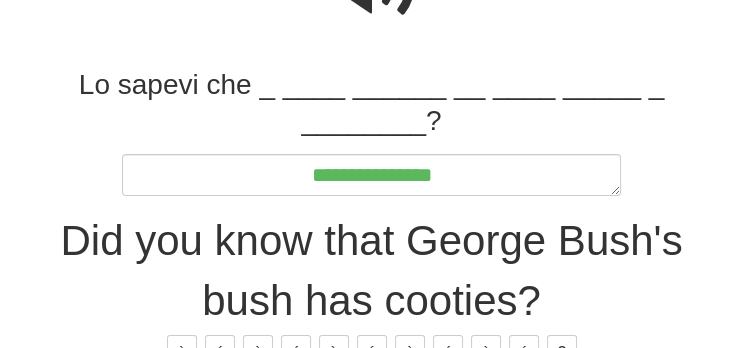 type on "*" 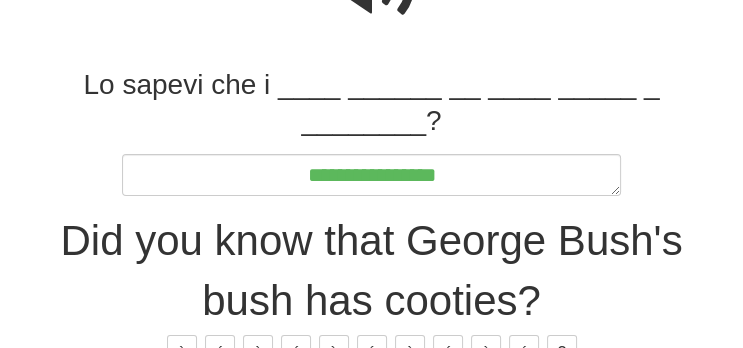 type on "*" 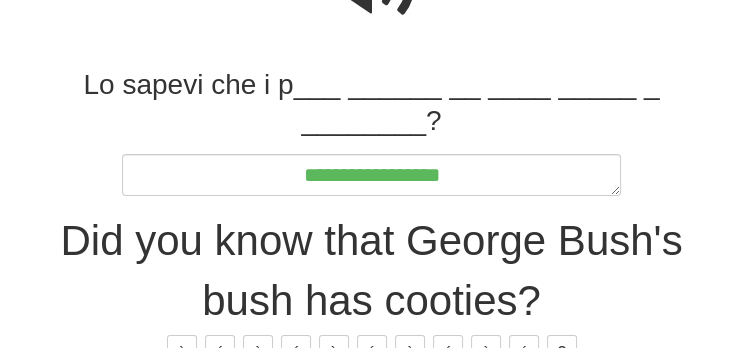 type on "*" 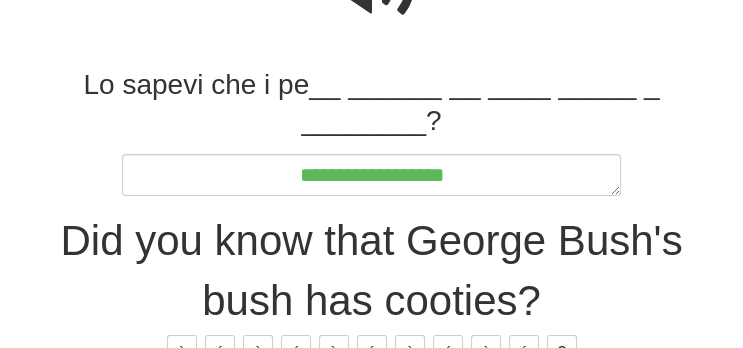 type on "*" 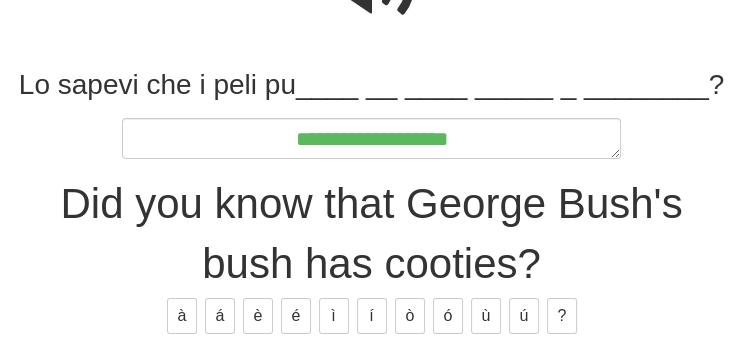 type on "*" 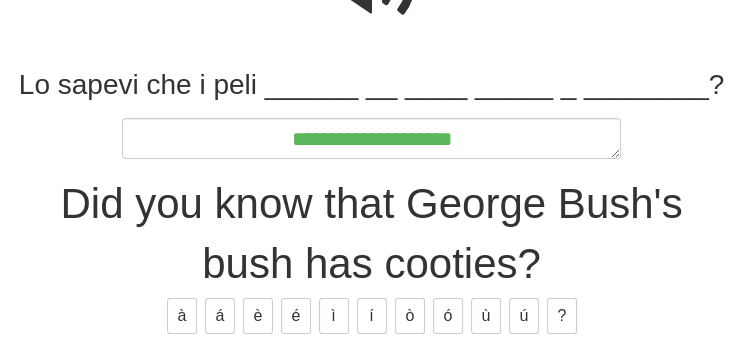 type on "**********" 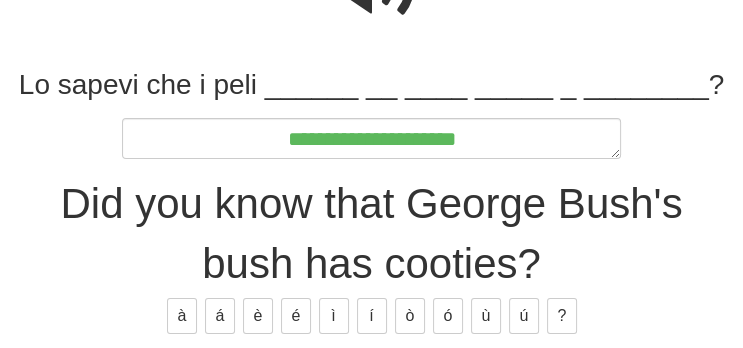 type on "*" 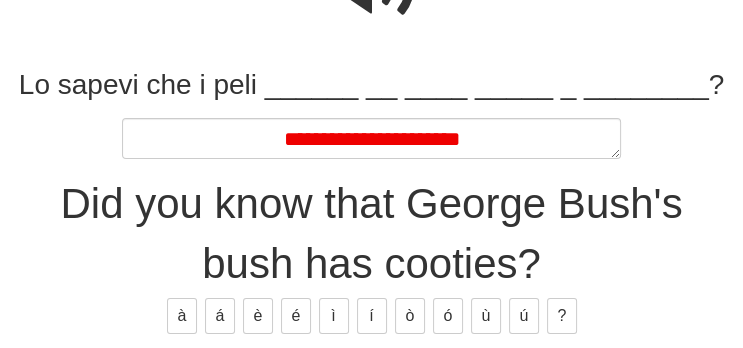 type on "*" 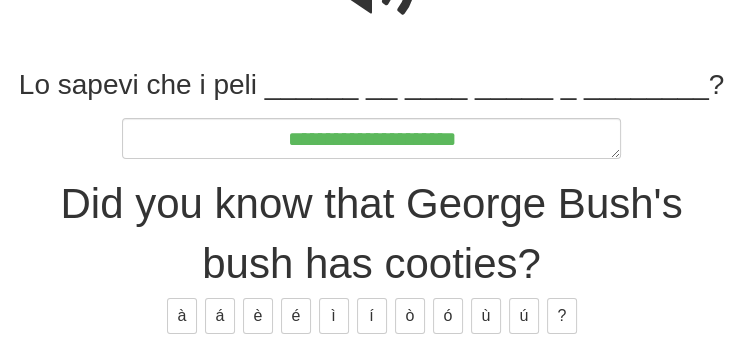 scroll, scrollTop: 334, scrollLeft: 0, axis: vertical 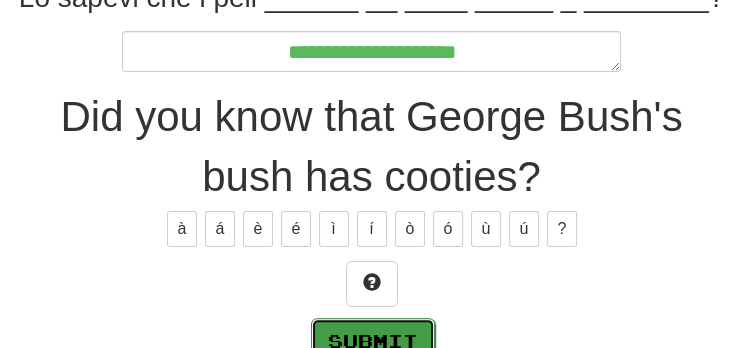 click on "Submit" at bounding box center (373, 341) 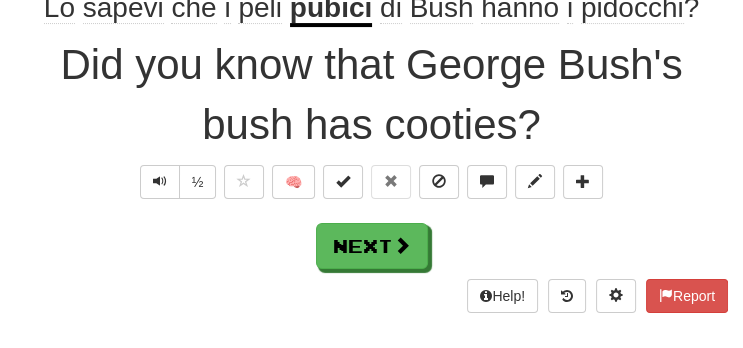 click on "/  Score:   24 0 %  Mastered Review:  2025-07-10 Lo   sapevi   che   i   peli   pubici   di   Bush   hanno   i   pidocchi ? Did you know that George Bush's bush has cooties? ½ 🧠 Next  Help!  Report" at bounding box center [371, 50] 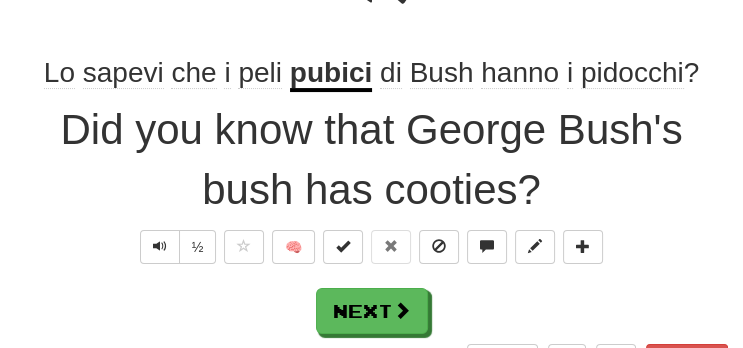 scroll, scrollTop: 267, scrollLeft: 0, axis: vertical 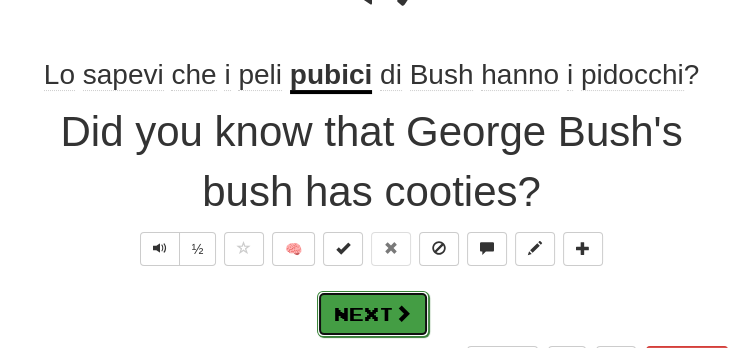 click at bounding box center [403, 313] 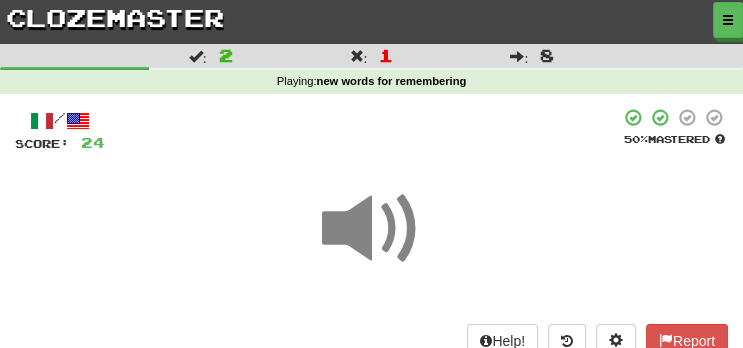 scroll, scrollTop: 211, scrollLeft: 0, axis: vertical 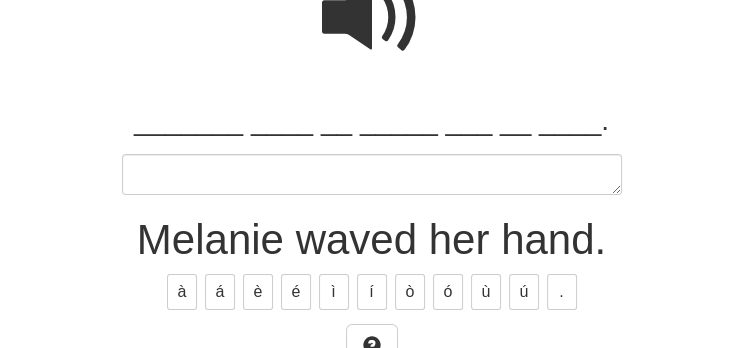 type on "*" 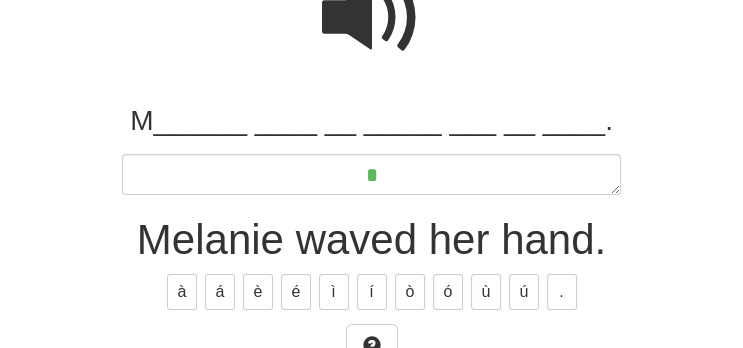 type on "*" 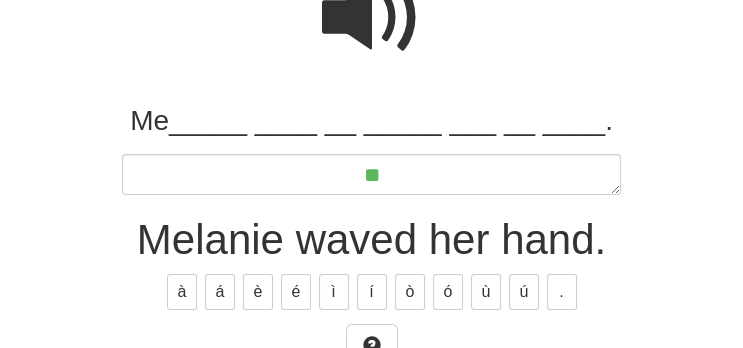 type on "*" 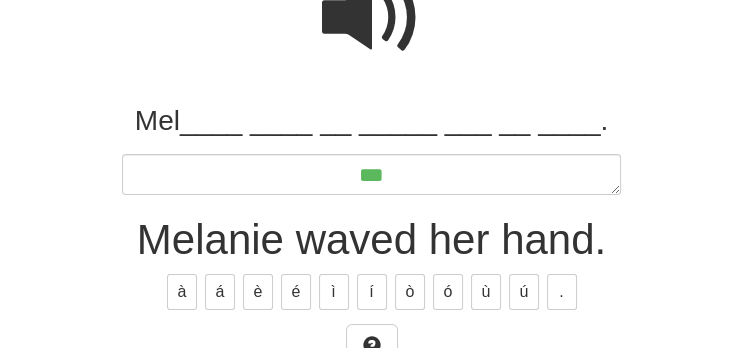 type on "*" 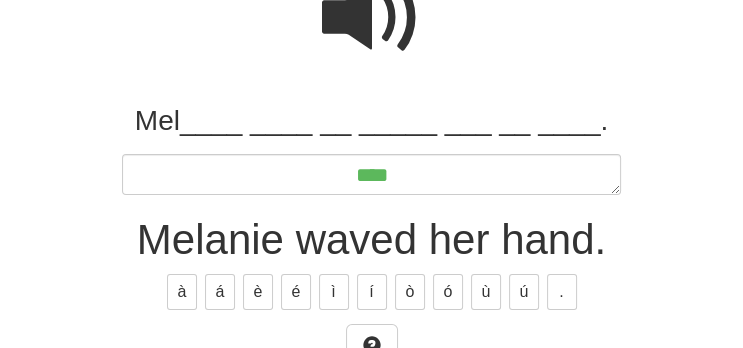 type on "*" 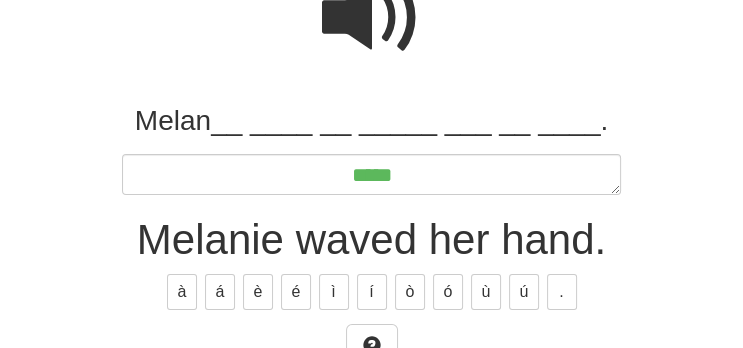 type on "*" 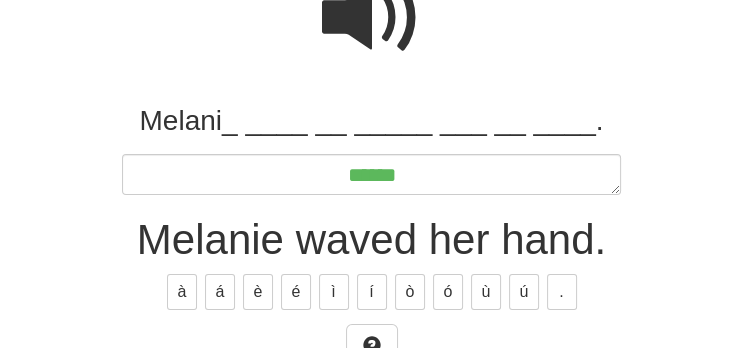 type on "*" 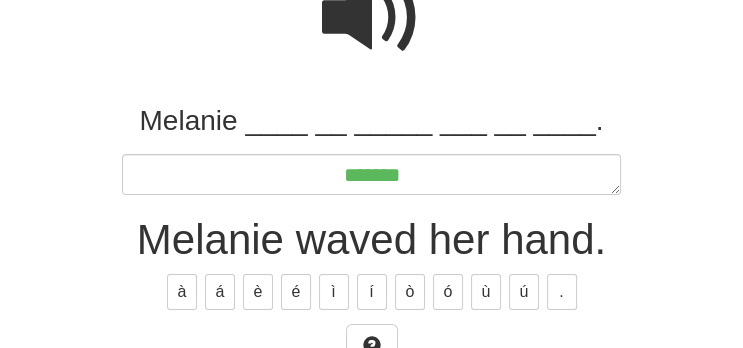 type on "*" 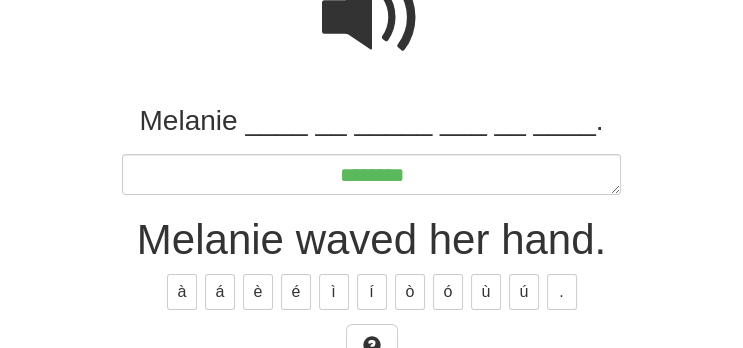 type on "*" 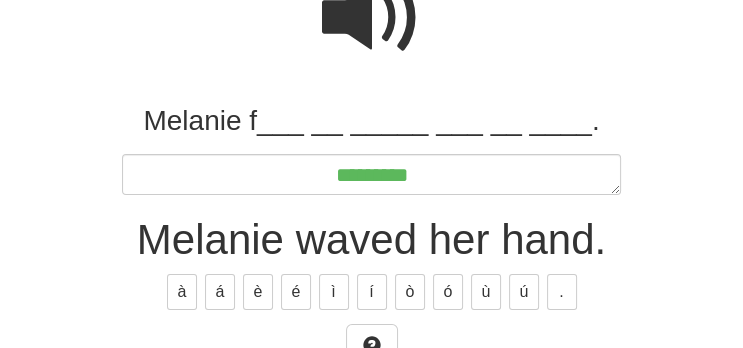 type on "*" 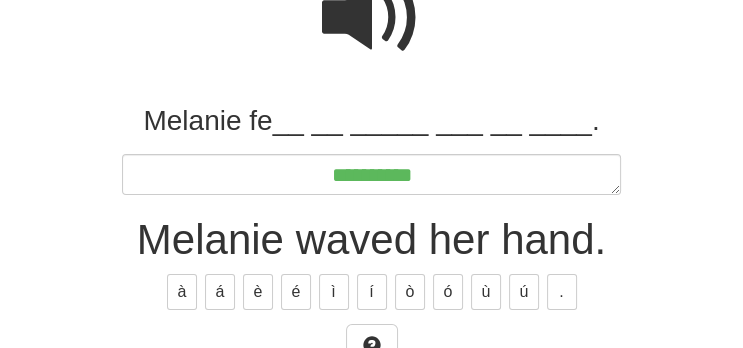 type on "*" 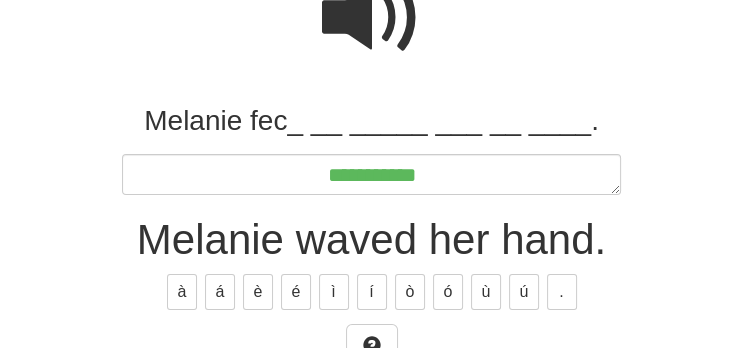 type on "*" 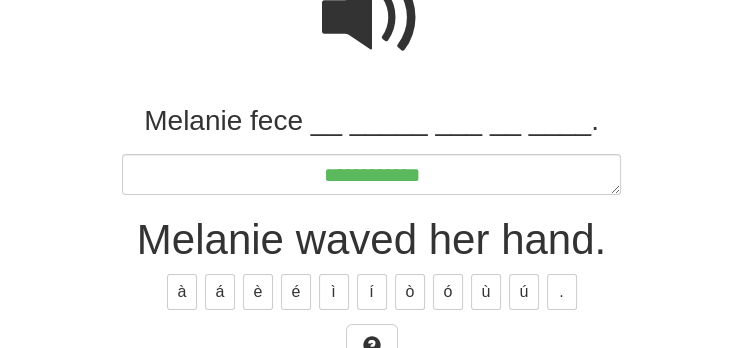 type on "*" 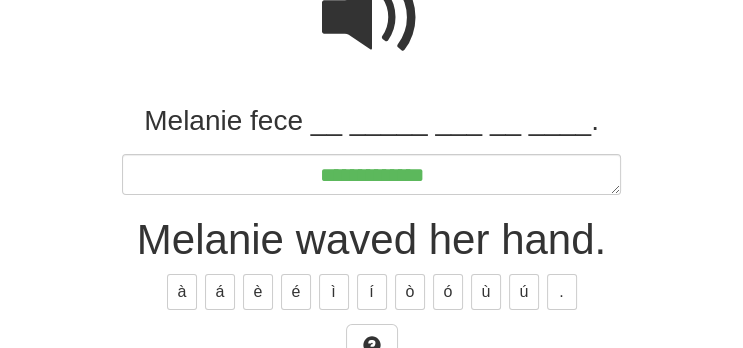 type on "*" 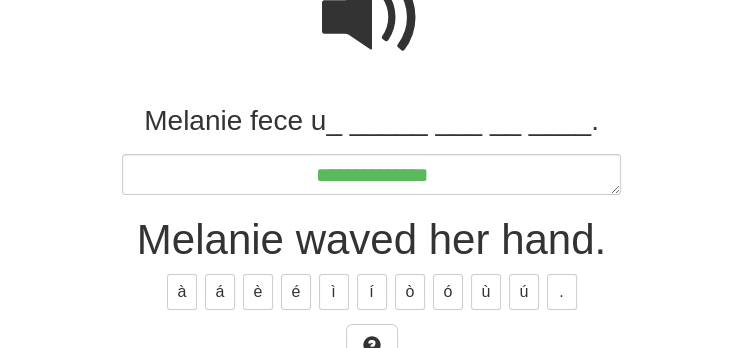 type on "*" 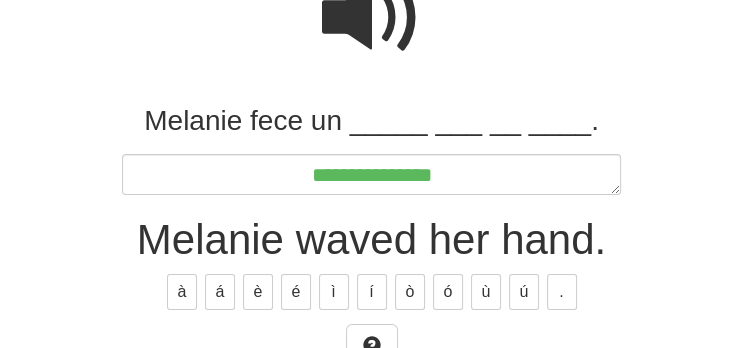 type on "*" 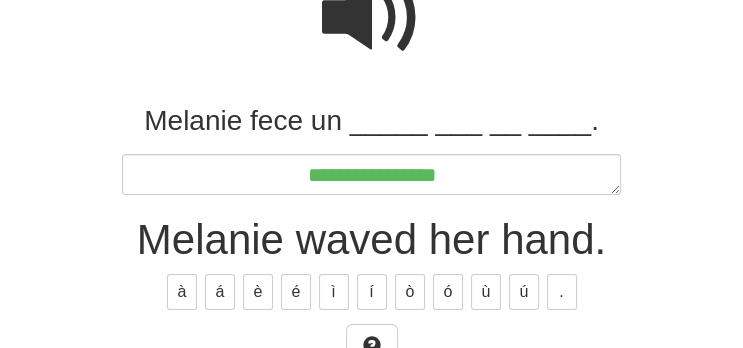 type on "*" 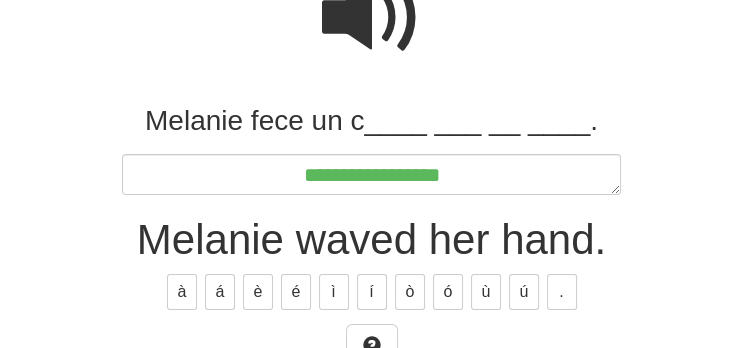 type on "*" 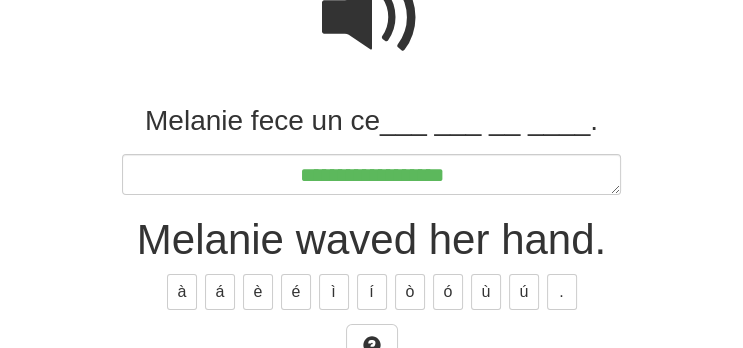 type on "*" 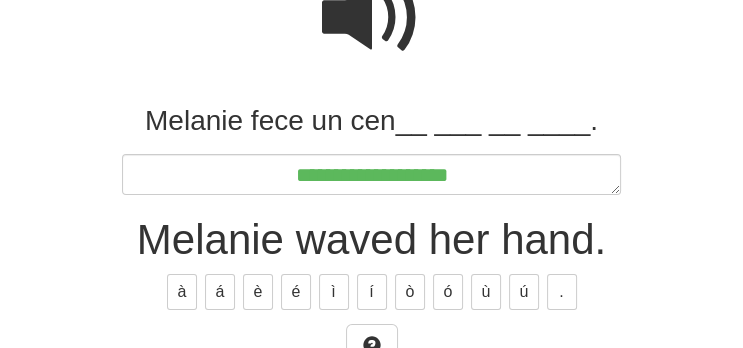 type on "**********" 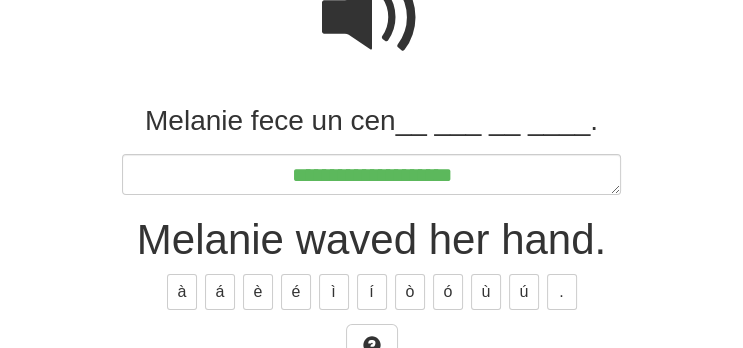 type on "*" 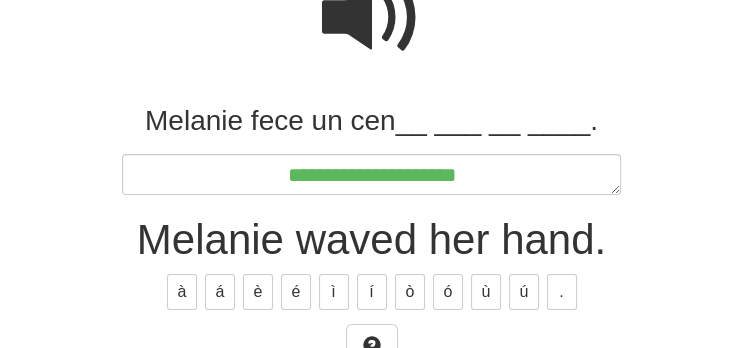 type on "**********" 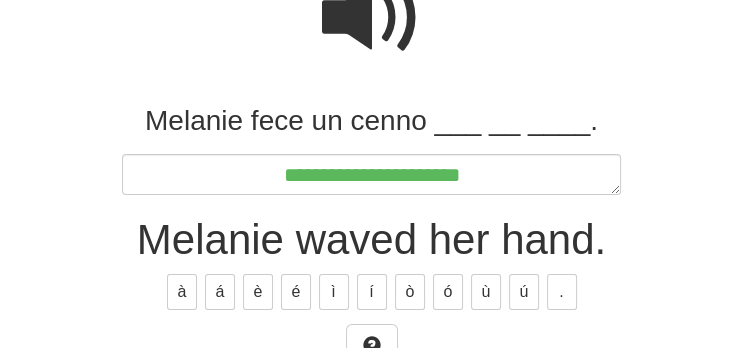 type on "*" 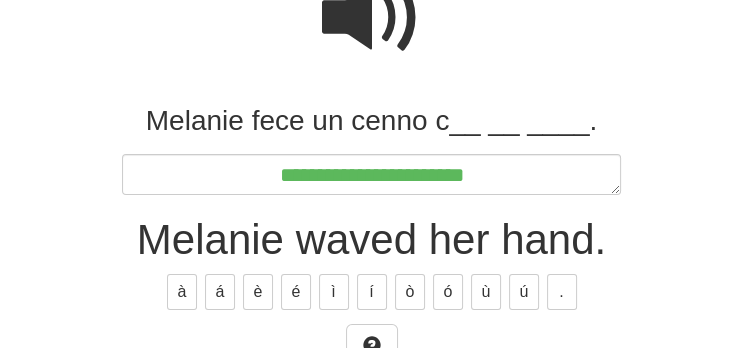 type on "*" 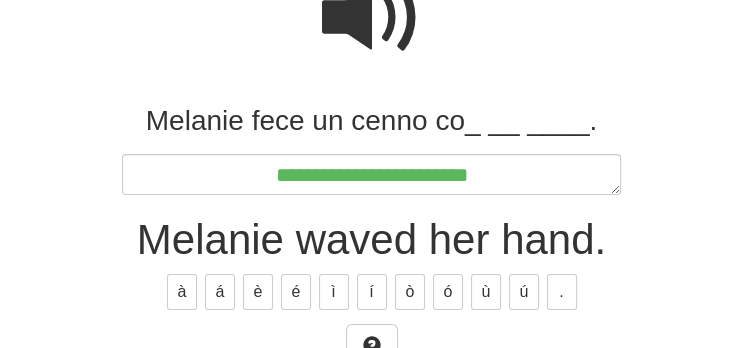 type on "*" 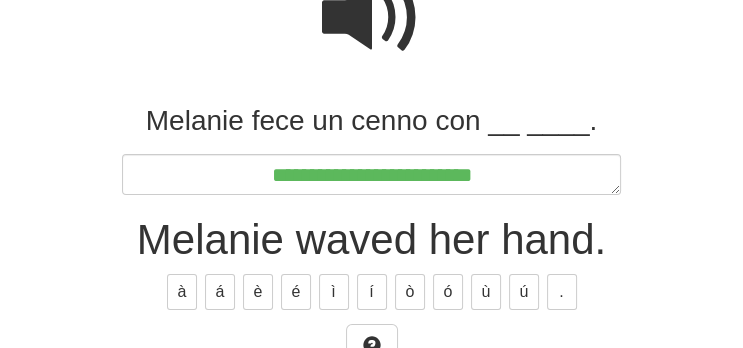 type on "*" 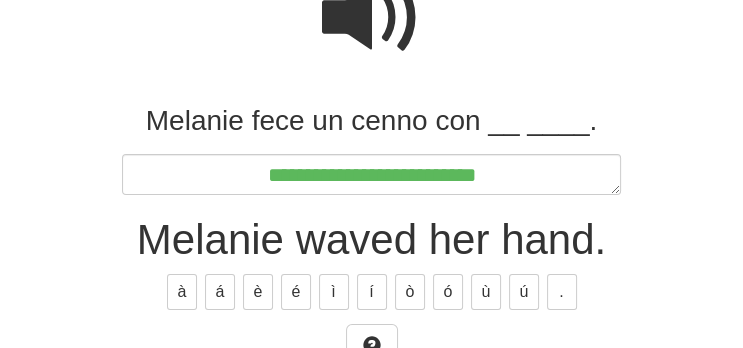 type on "*" 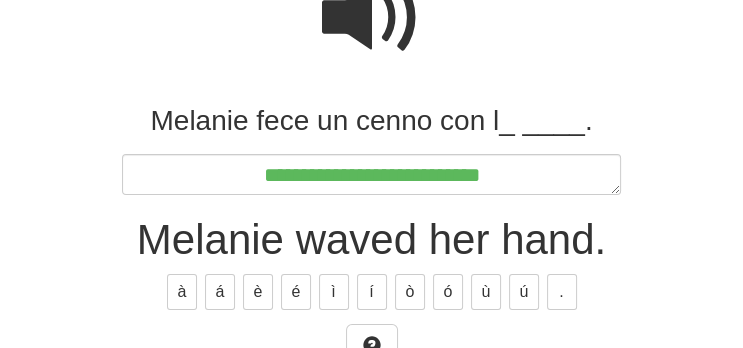 type on "*" 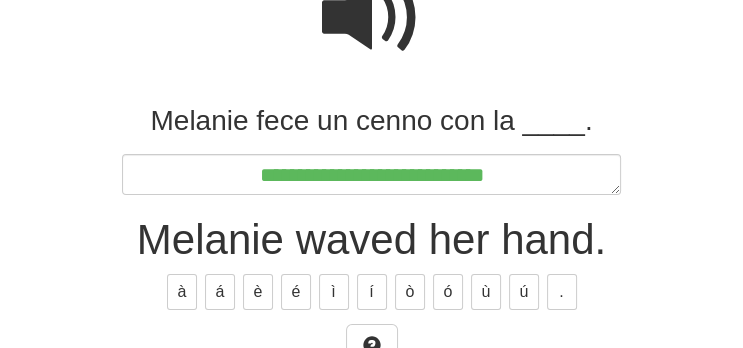 type on "*" 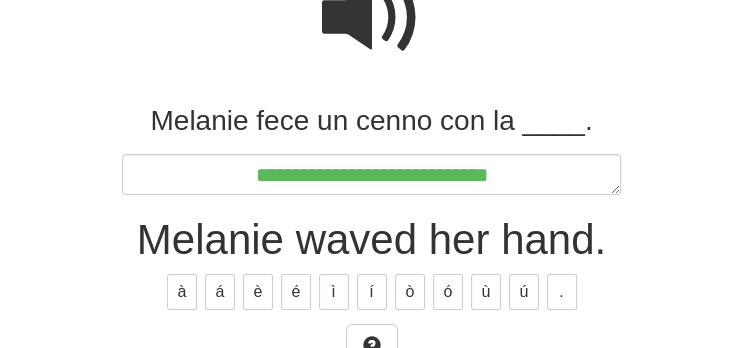 type on "*" 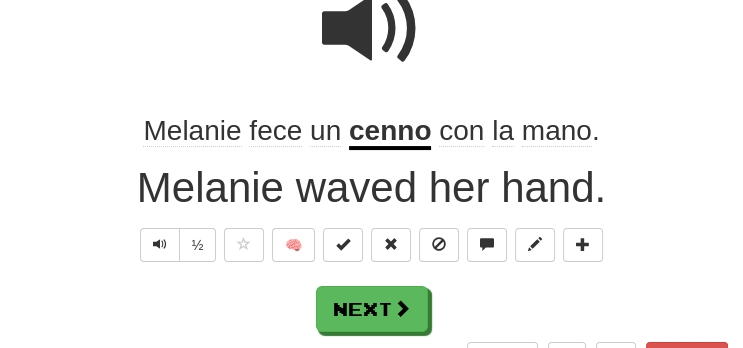 scroll, scrollTop: 222, scrollLeft: 0, axis: vertical 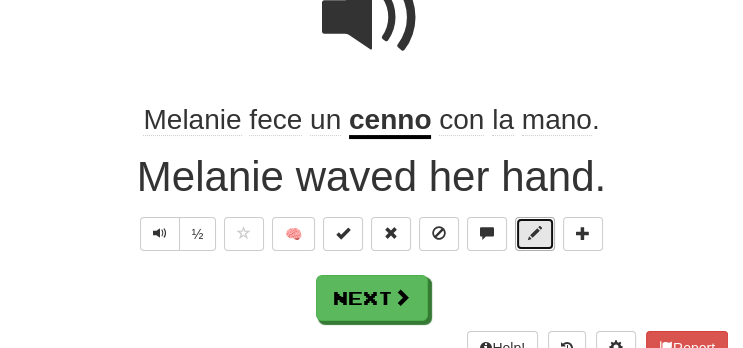 click at bounding box center (535, 234) 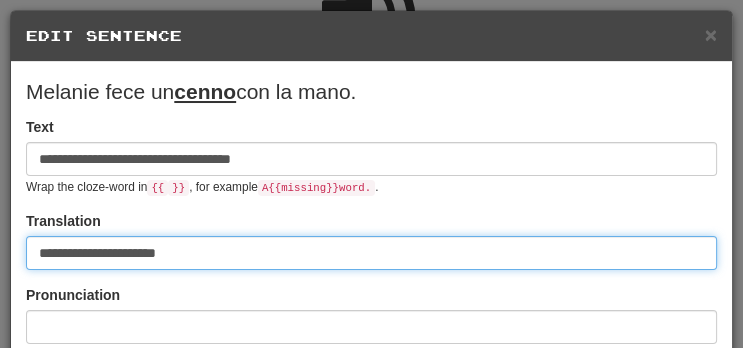 click on "**********" at bounding box center [371, 253] 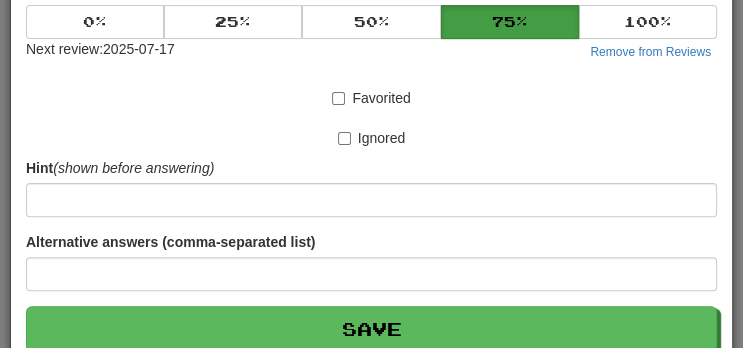 scroll, scrollTop: 542, scrollLeft: 0, axis: vertical 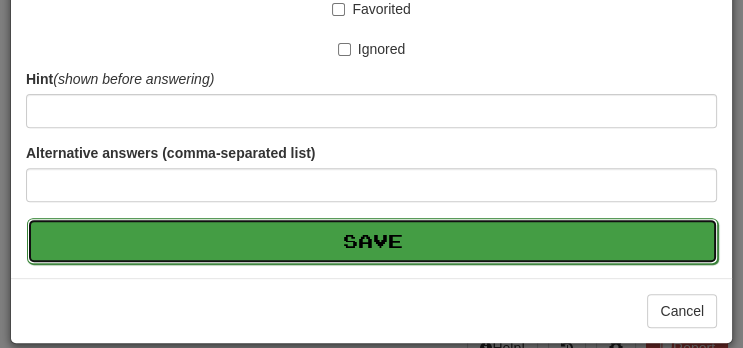 click on "Save" at bounding box center [372, 241] 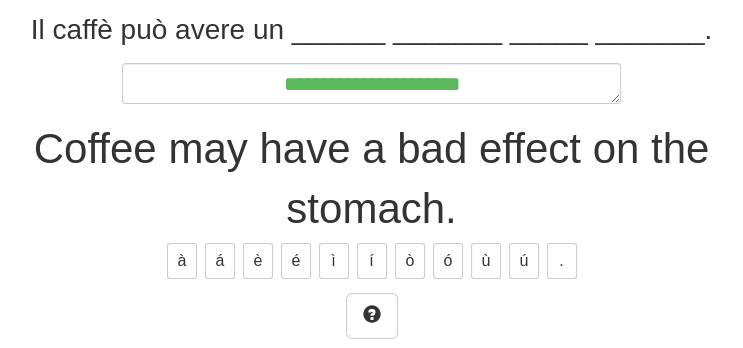 scroll, scrollTop: 306, scrollLeft: 0, axis: vertical 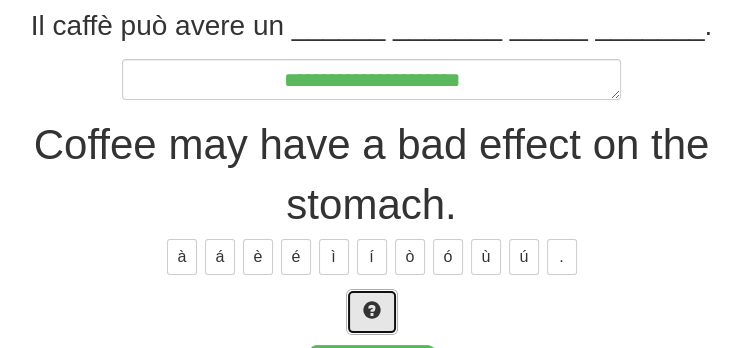 click at bounding box center (372, 312) 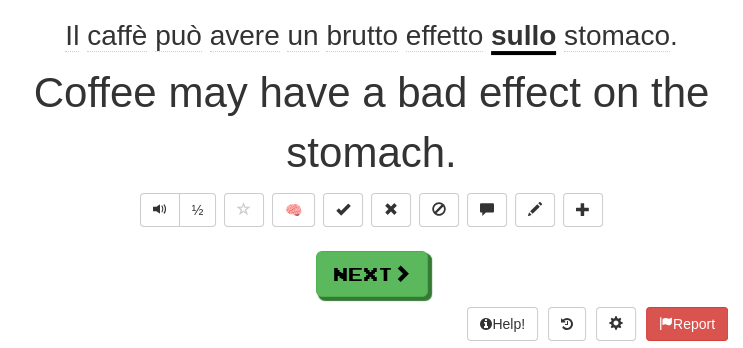 scroll, scrollTop: 317, scrollLeft: 0, axis: vertical 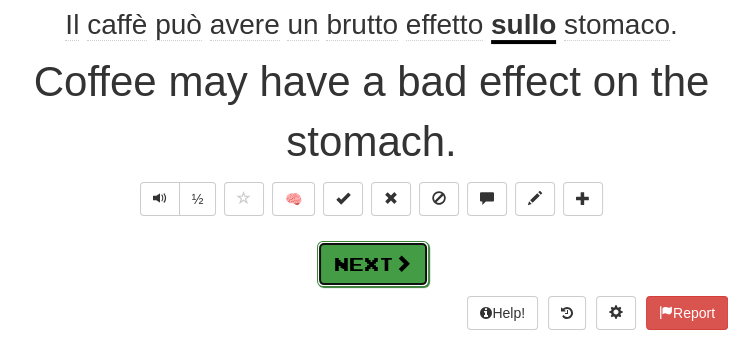click on "Next" at bounding box center [373, 264] 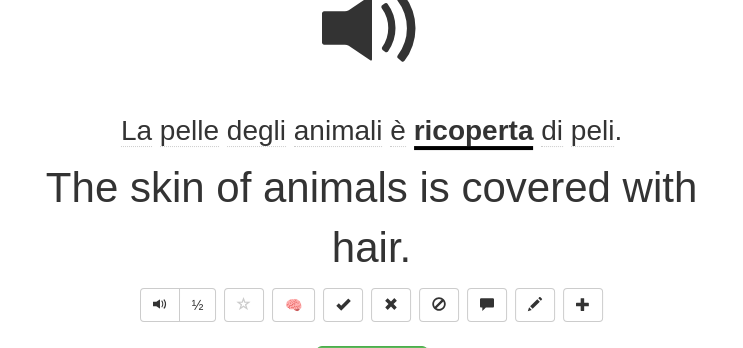 scroll, scrollTop: 222, scrollLeft: 0, axis: vertical 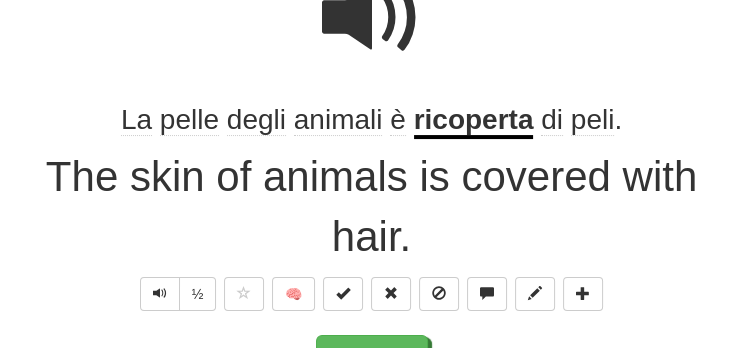 click on "pelle" 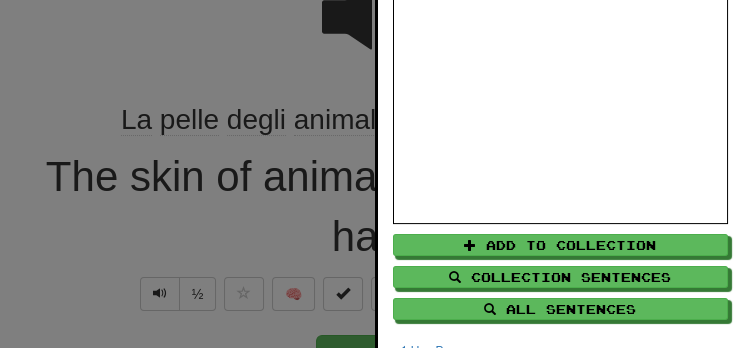 scroll, scrollTop: 290, scrollLeft: 0, axis: vertical 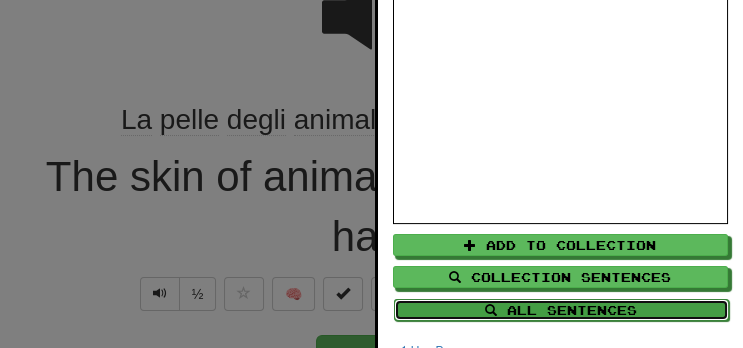 click on "All Sentences" at bounding box center [561, 310] 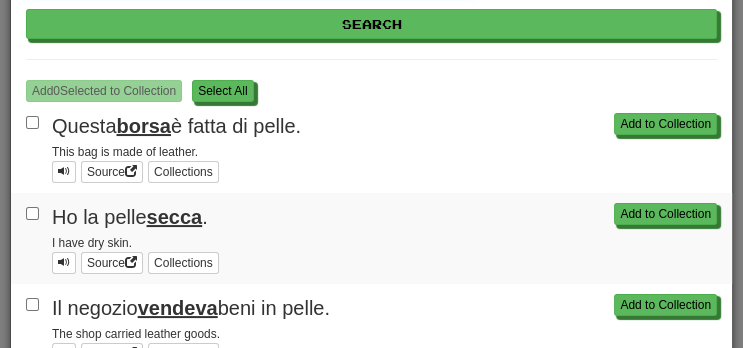 scroll, scrollTop: 143, scrollLeft: 0, axis: vertical 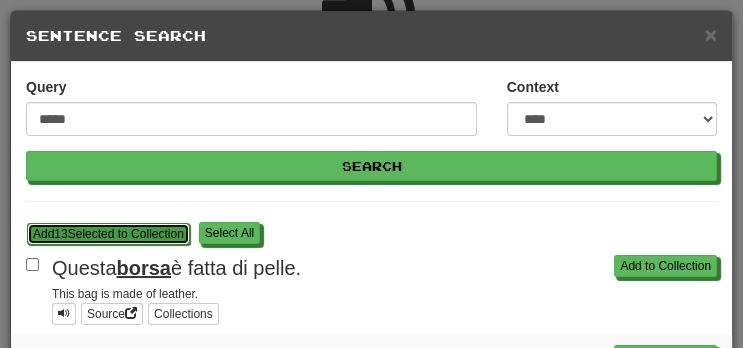 click on "Add  13  Selected to Collection" at bounding box center (108, 234) 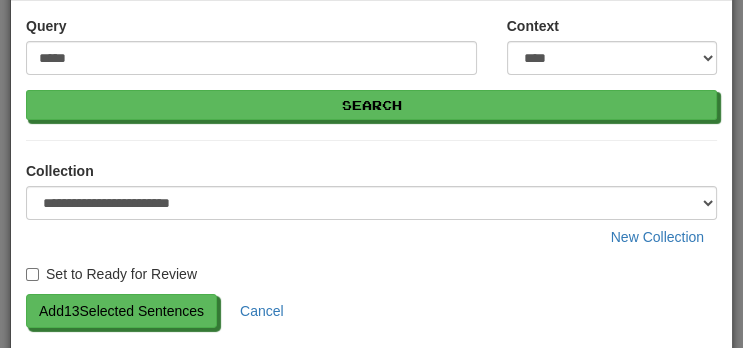 scroll, scrollTop: 116, scrollLeft: 0, axis: vertical 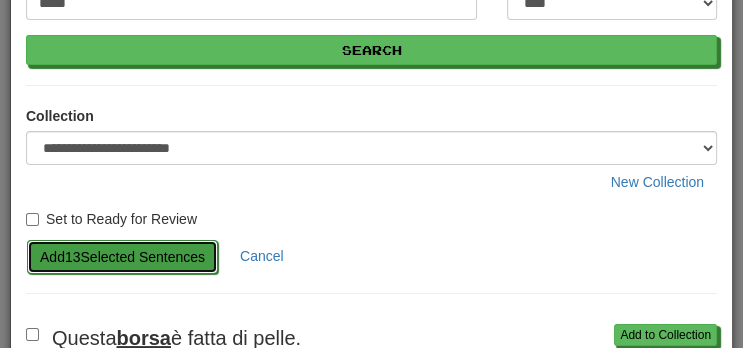 click on "Add  13  Selected Sentences" at bounding box center (122, 257) 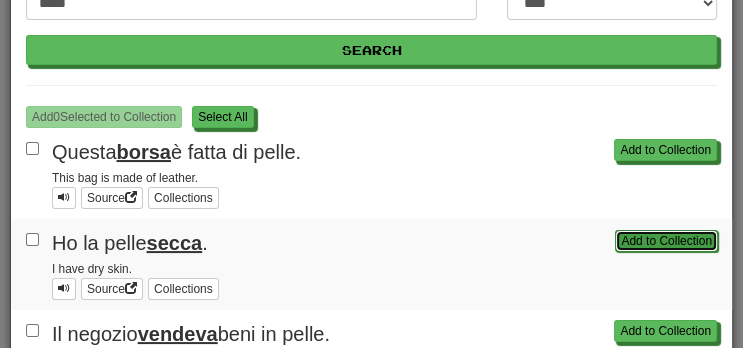 click on "Add to Collection" at bounding box center [666, 241] 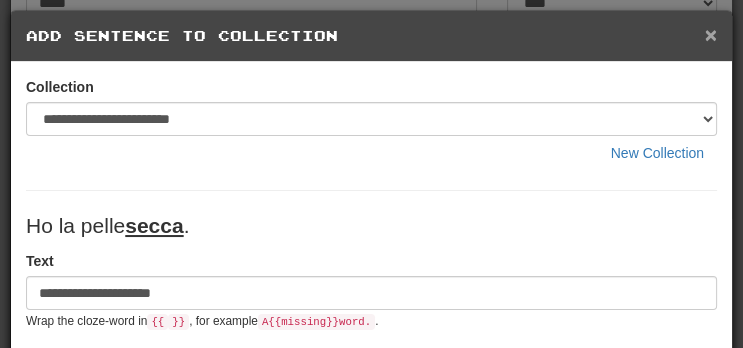 click on "×" at bounding box center [711, 34] 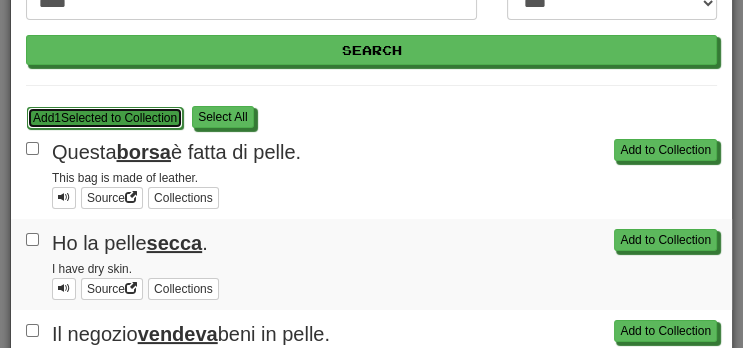 click on "Add  1  Selected to Collection" at bounding box center [105, 118] 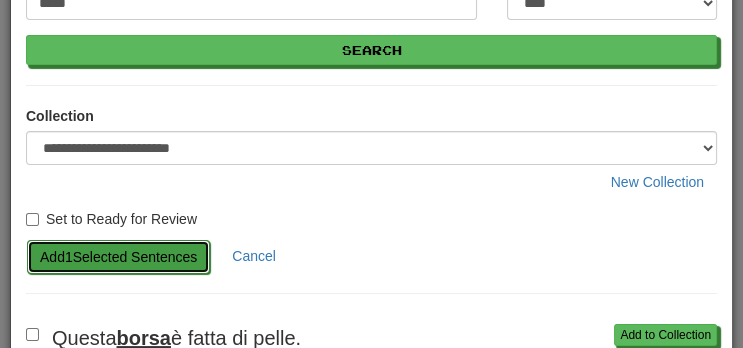 click on "Add  1  Selected Sentences" at bounding box center (118, 257) 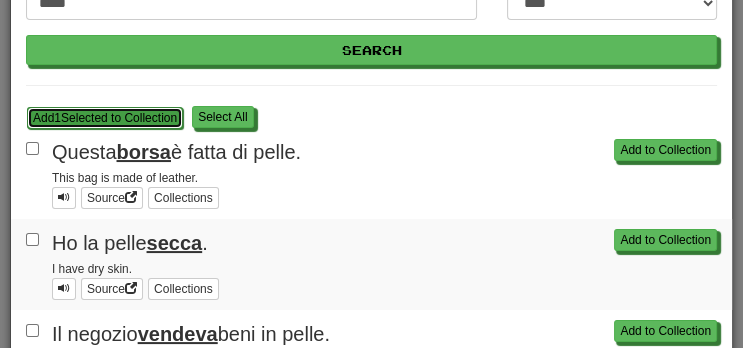 click on "Add  1  Selected to Collection" at bounding box center [105, 118] 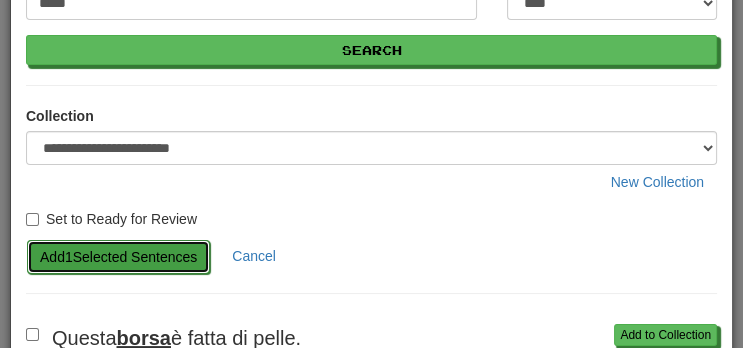 click on "Add  1  Selected Sentences" at bounding box center [118, 257] 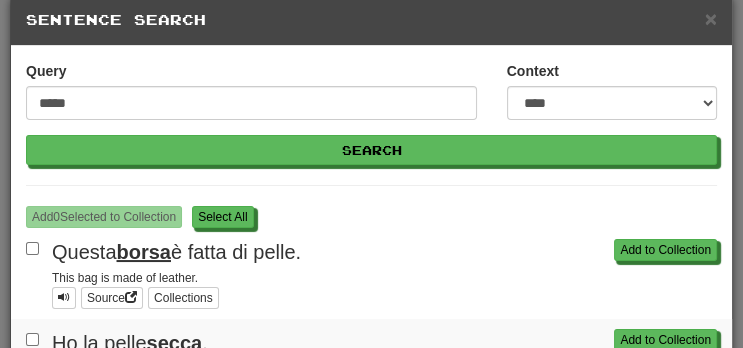 scroll, scrollTop: 13, scrollLeft: 0, axis: vertical 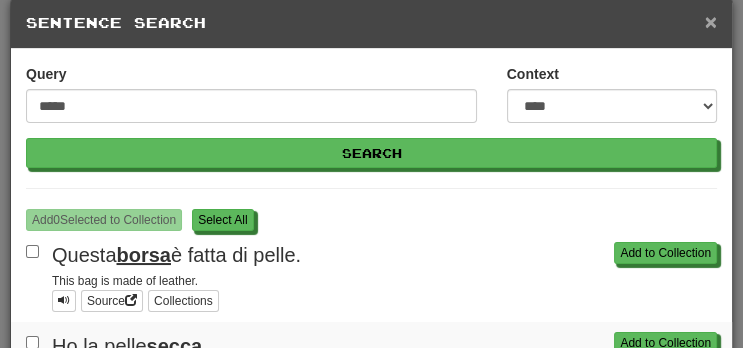 click on "×" at bounding box center [711, 21] 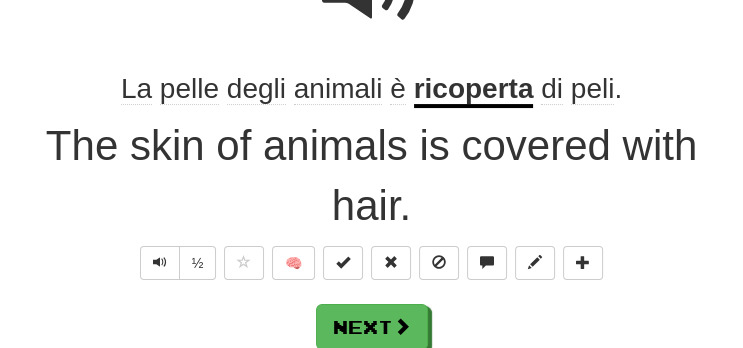 scroll, scrollTop: 293, scrollLeft: 0, axis: vertical 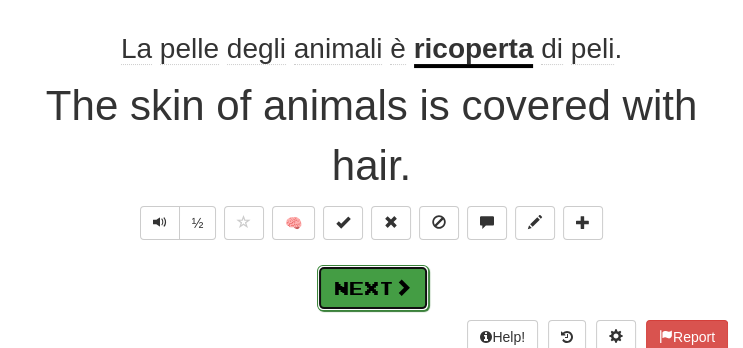 click on "Next" at bounding box center [373, 288] 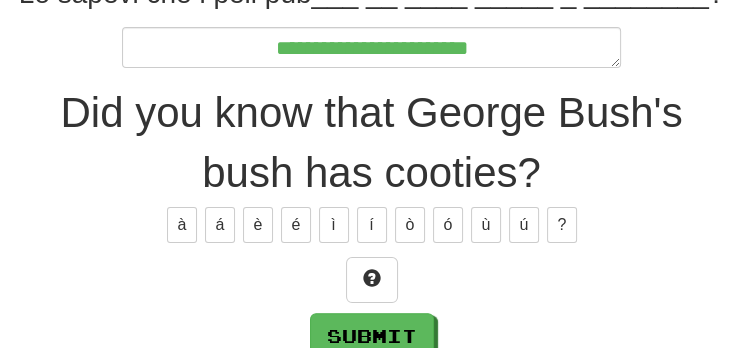 scroll, scrollTop: 338, scrollLeft: 0, axis: vertical 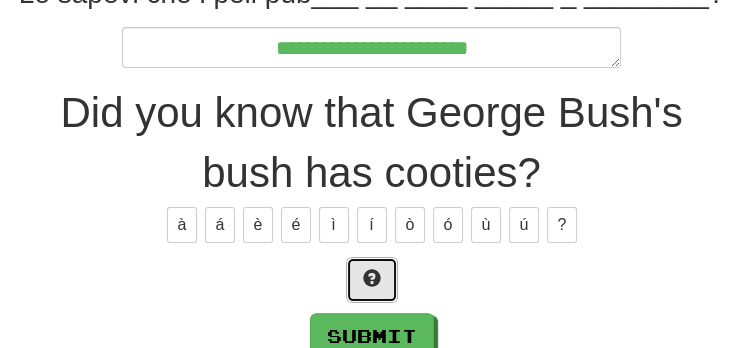 click at bounding box center (372, 280) 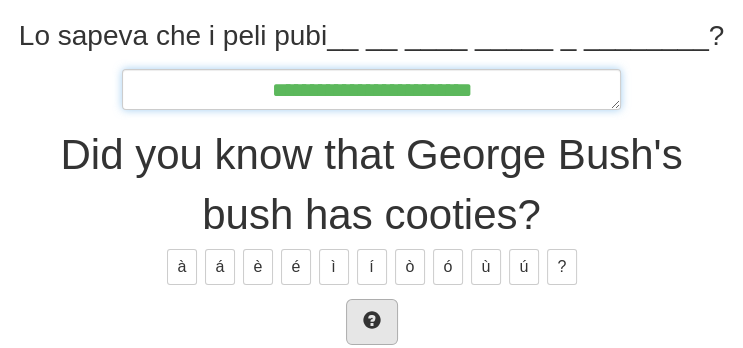 scroll, scrollTop: 290, scrollLeft: 0, axis: vertical 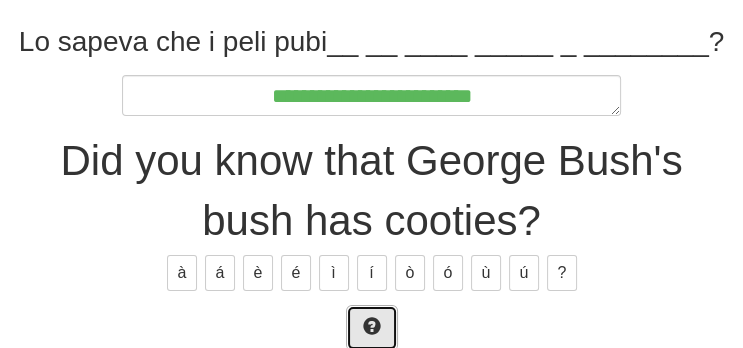 click at bounding box center (372, 328) 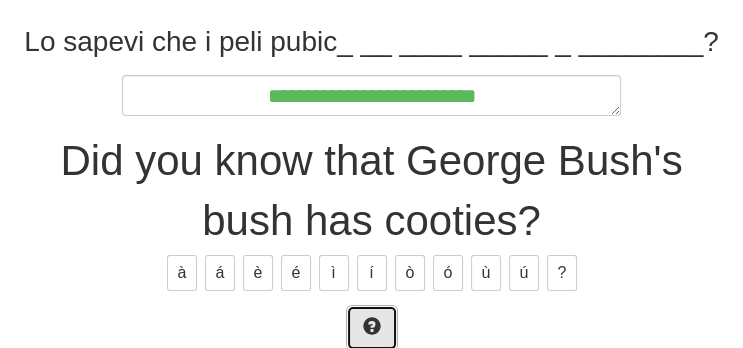 click at bounding box center (372, 328) 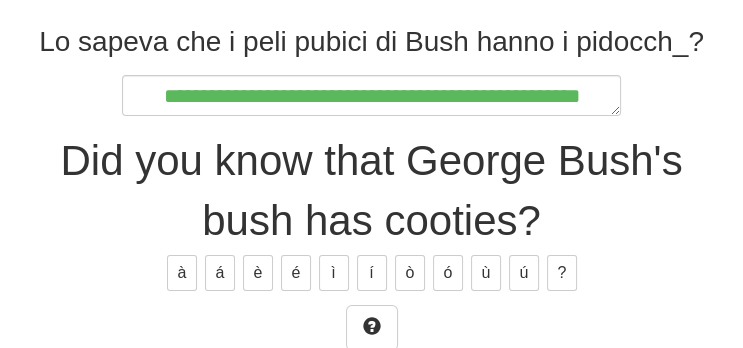 scroll, scrollTop: 301, scrollLeft: 0, axis: vertical 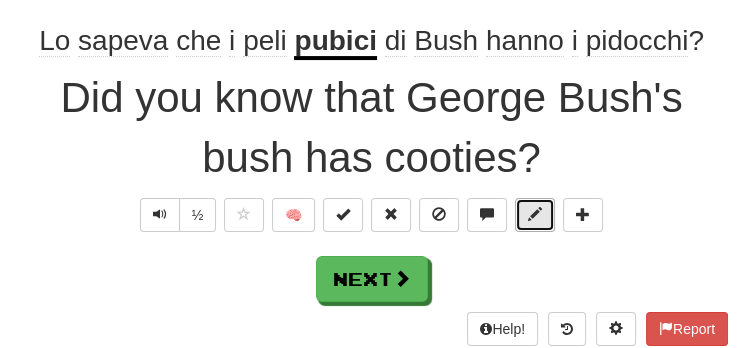 click at bounding box center [535, 215] 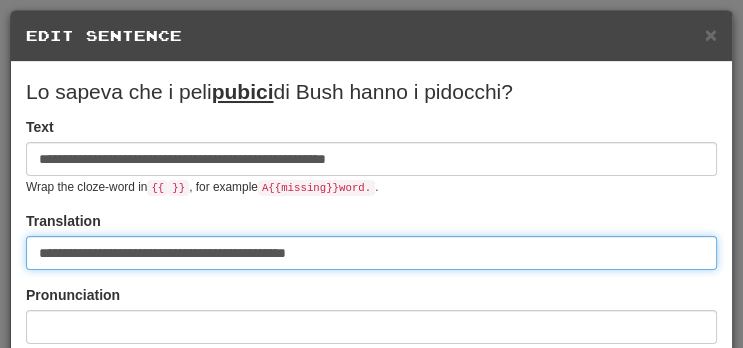 click on "**********" at bounding box center (371, 253) 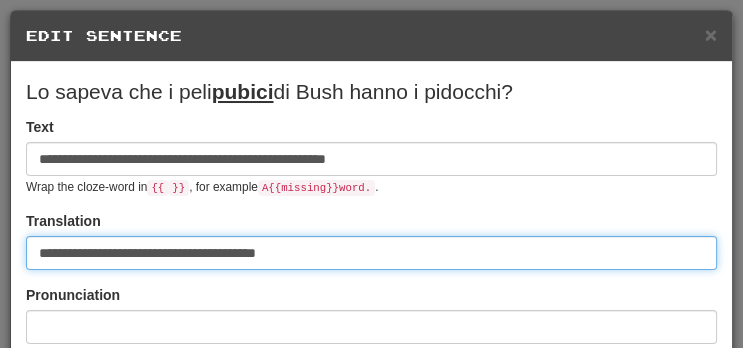 click on "**********" at bounding box center (371, 253) 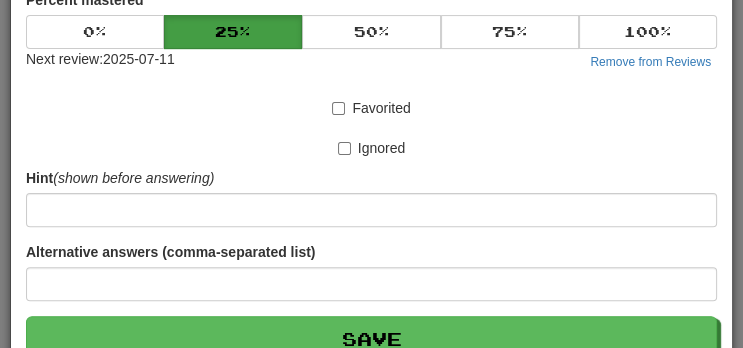 scroll, scrollTop: 542, scrollLeft: 0, axis: vertical 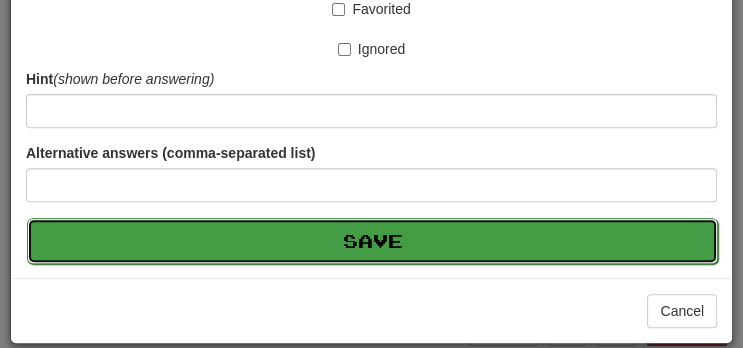 click on "Save" at bounding box center (372, 241) 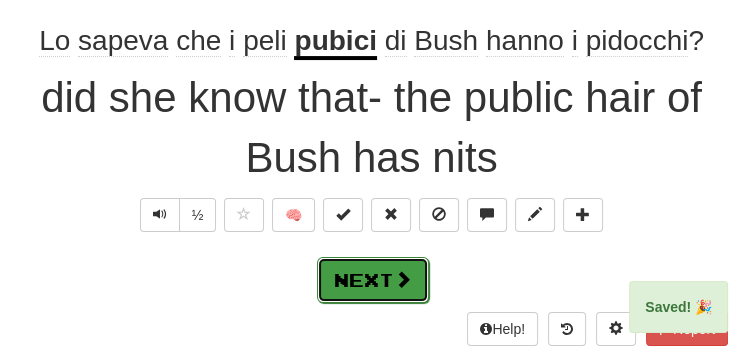 click on "Next" at bounding box center (373, 280) 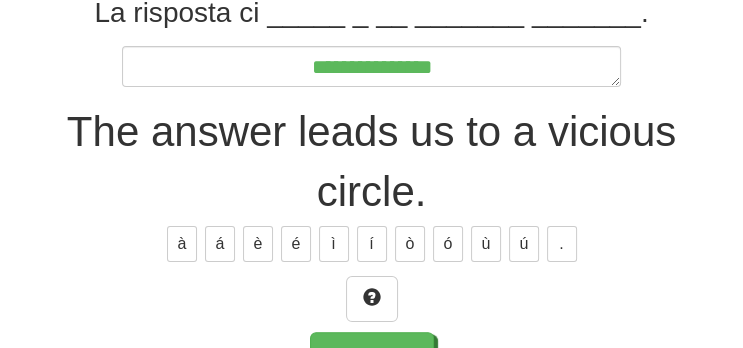 scroll, scrollTop: 320, scrollLeft: 0, axis: vertical 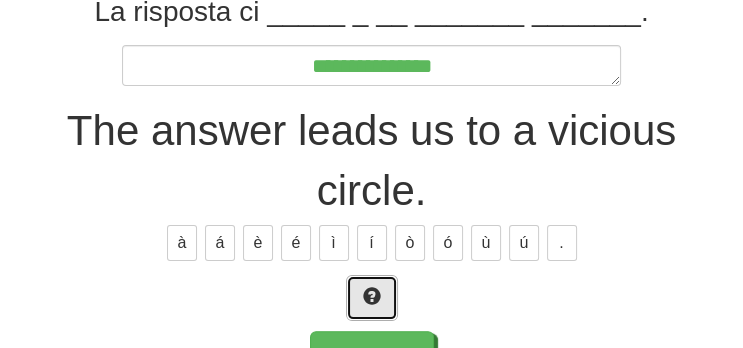 click at bounding box center (372, 298) 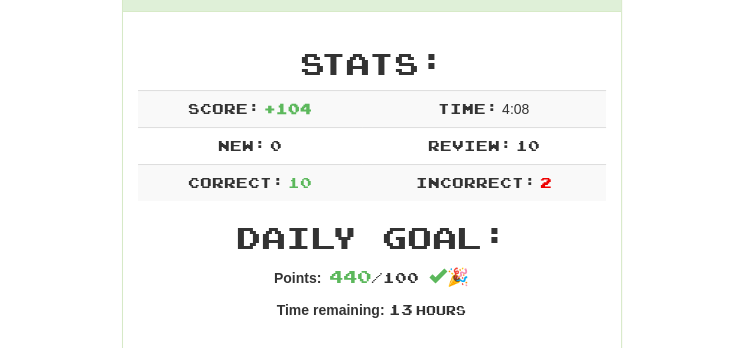 scroll, scrollTop: 302, scrollLeft: 0, axis: vertical 